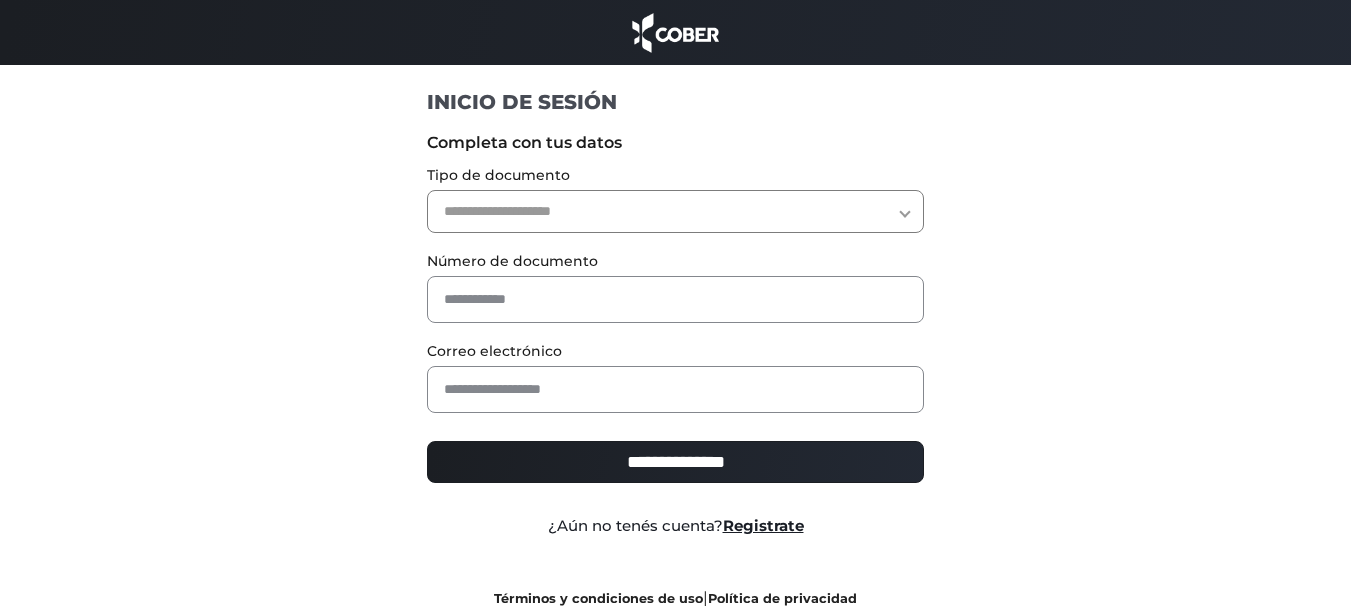scroll, scrollTop: 0, scrollLeft: 0, axis: both 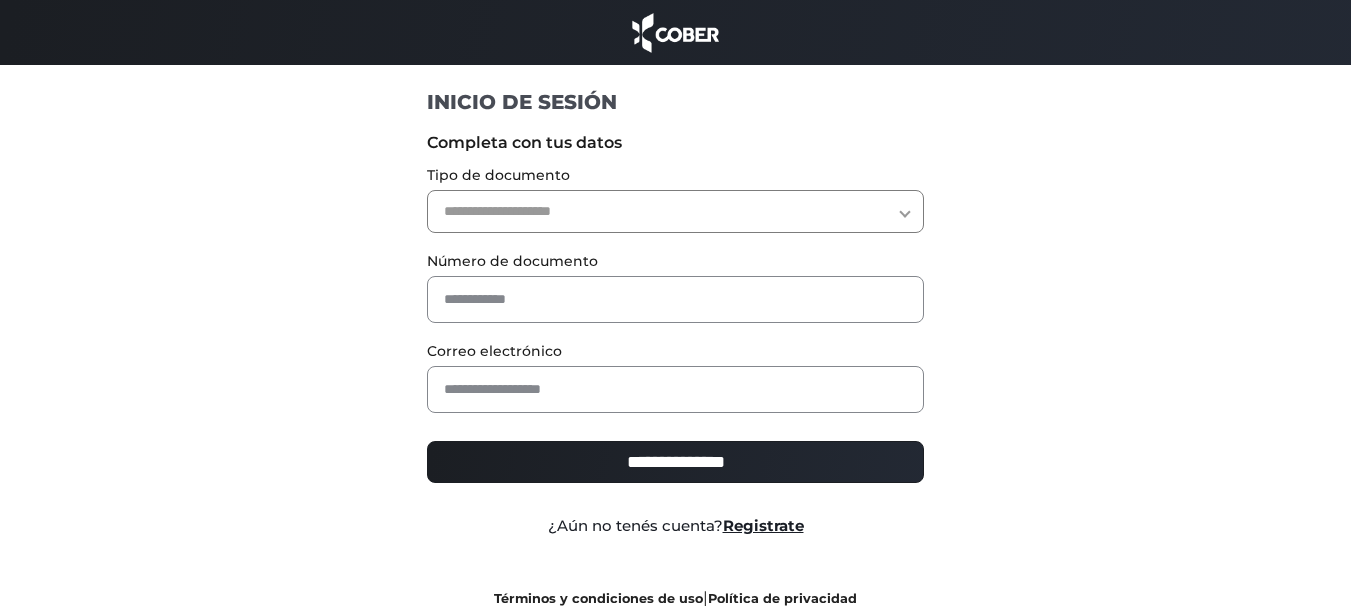 click on "**********" at bounding box center [675, 211] 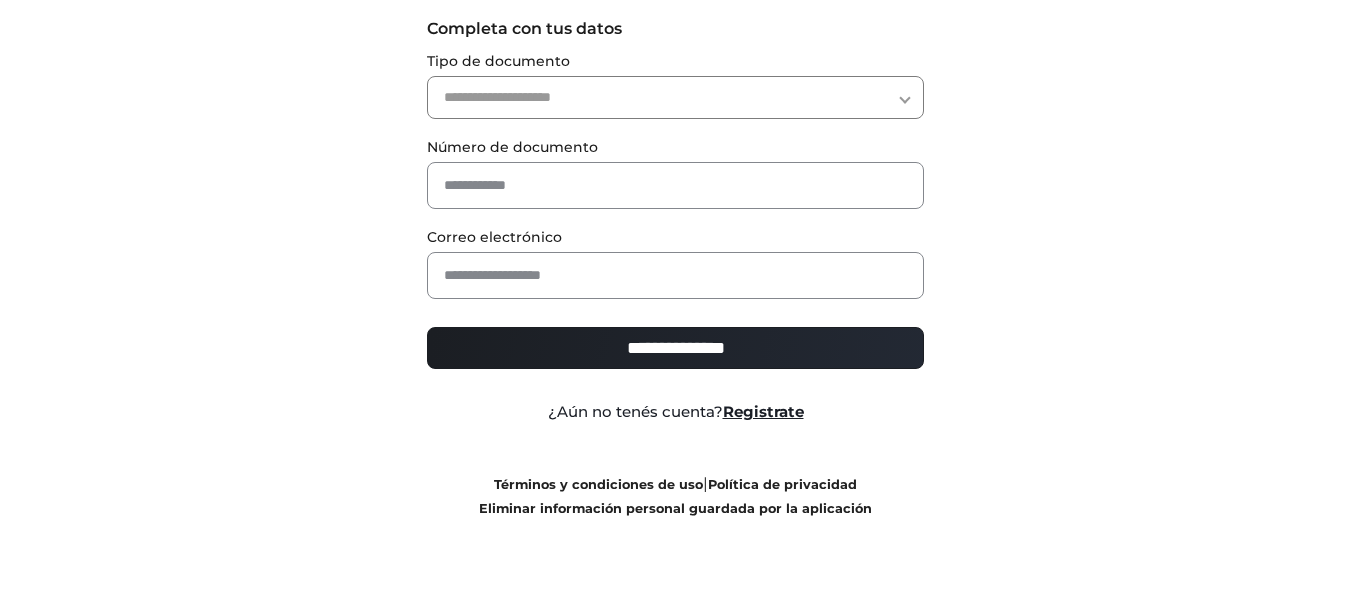 scroll, scrollTop: 115, scrollLeft: 0, axis: vertical 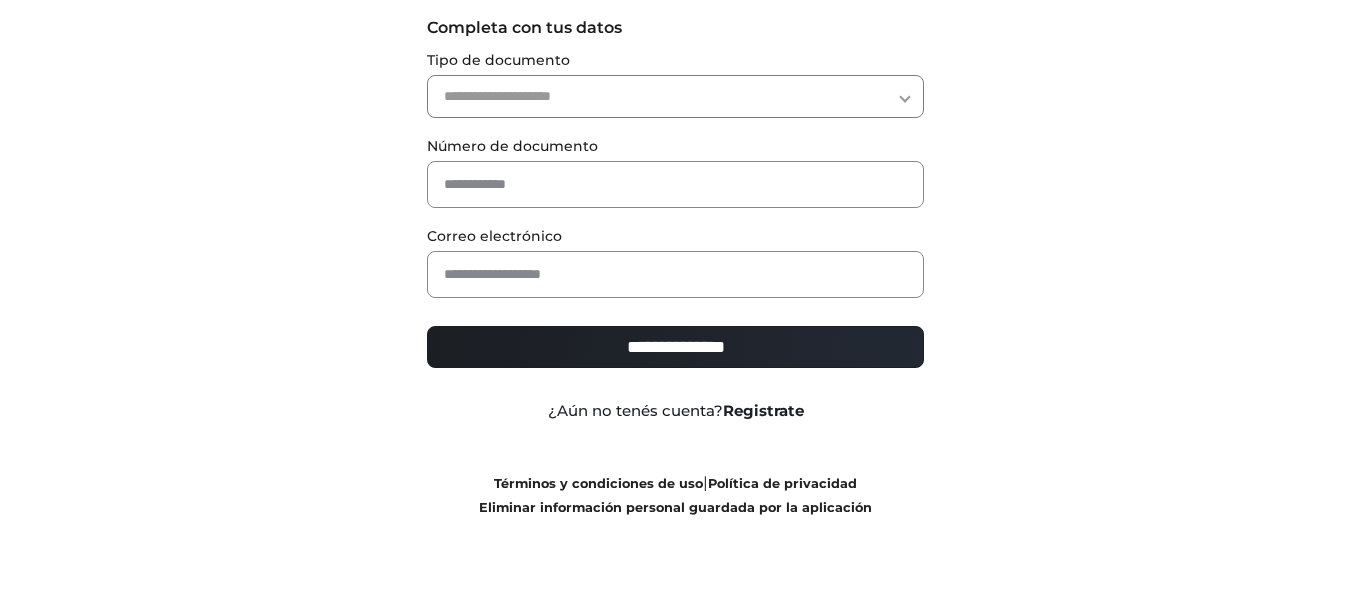 click on "Registrate" at bounding box center [763, 410] 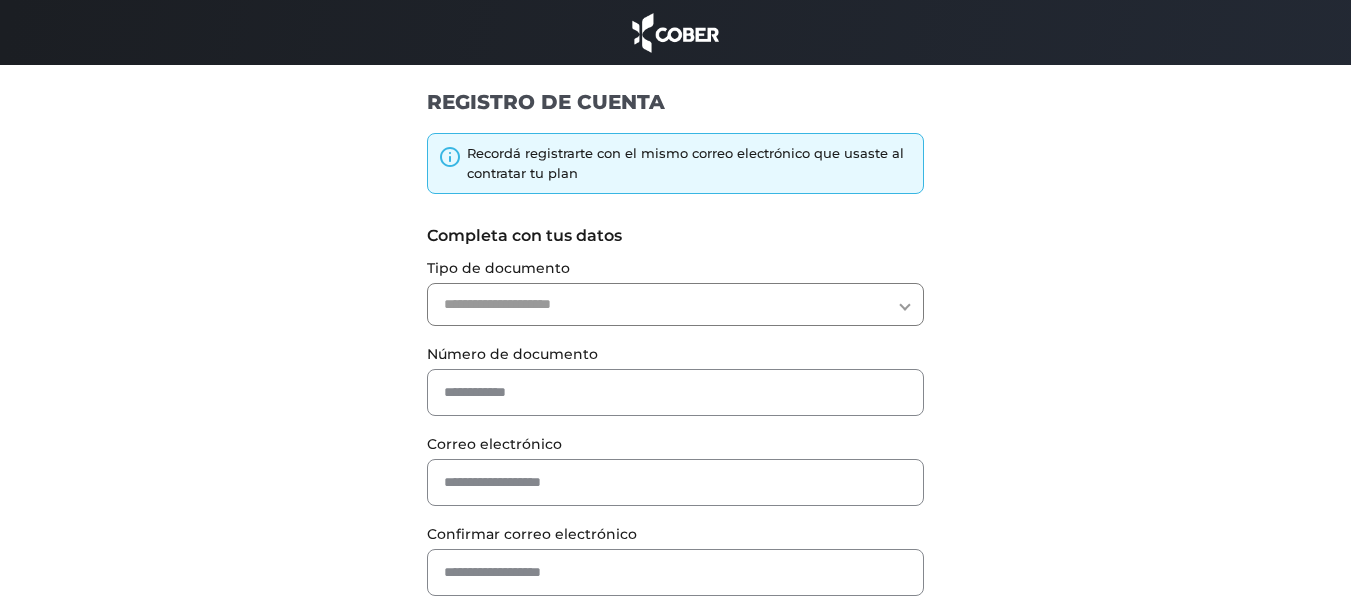 scroll, scrollTop: 0, scrollLeft: 0, axis: both 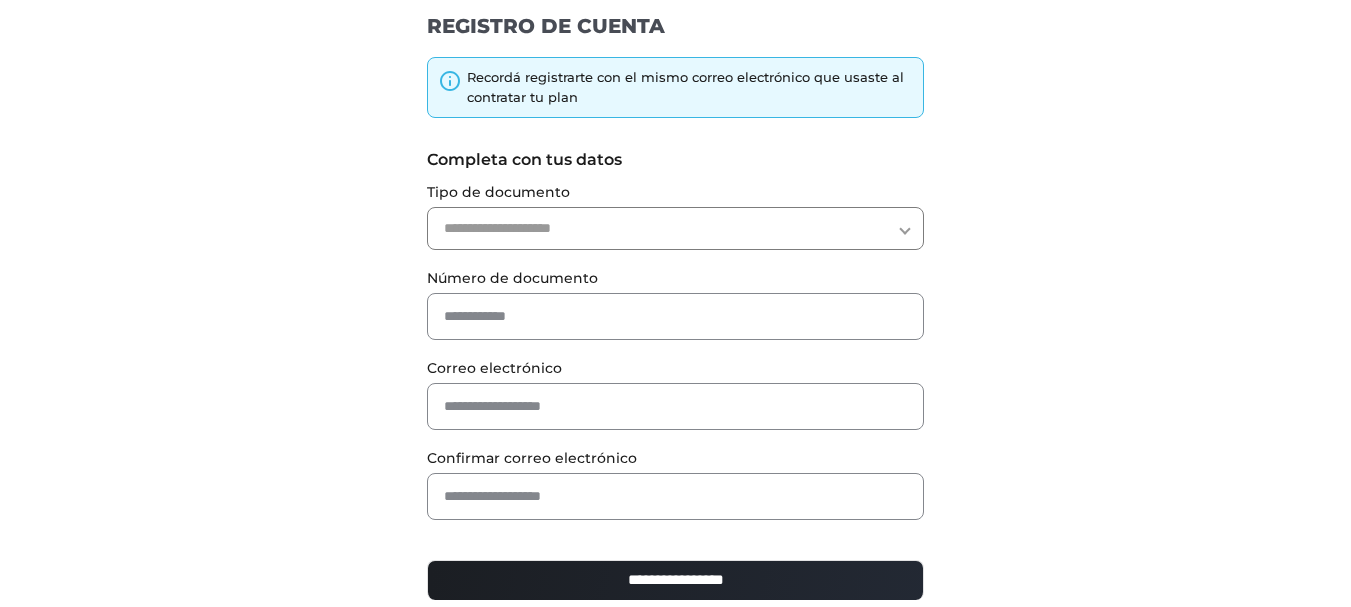 click on "**********" at bounding box center [675, 228] 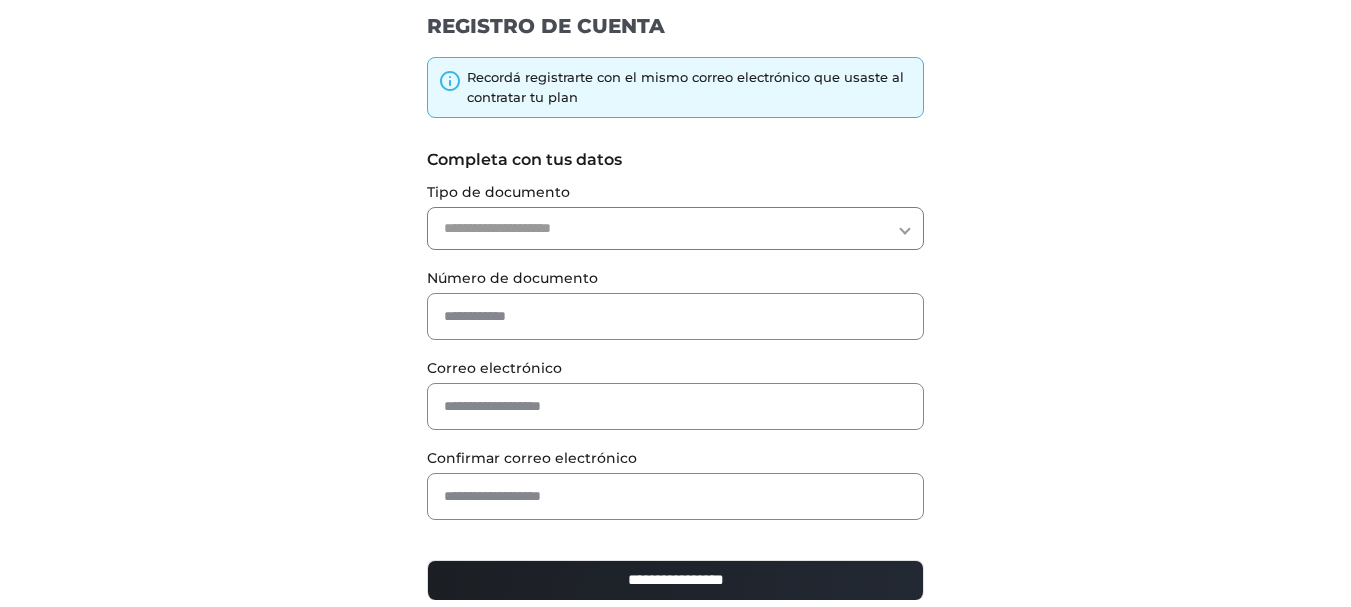 select on "***" 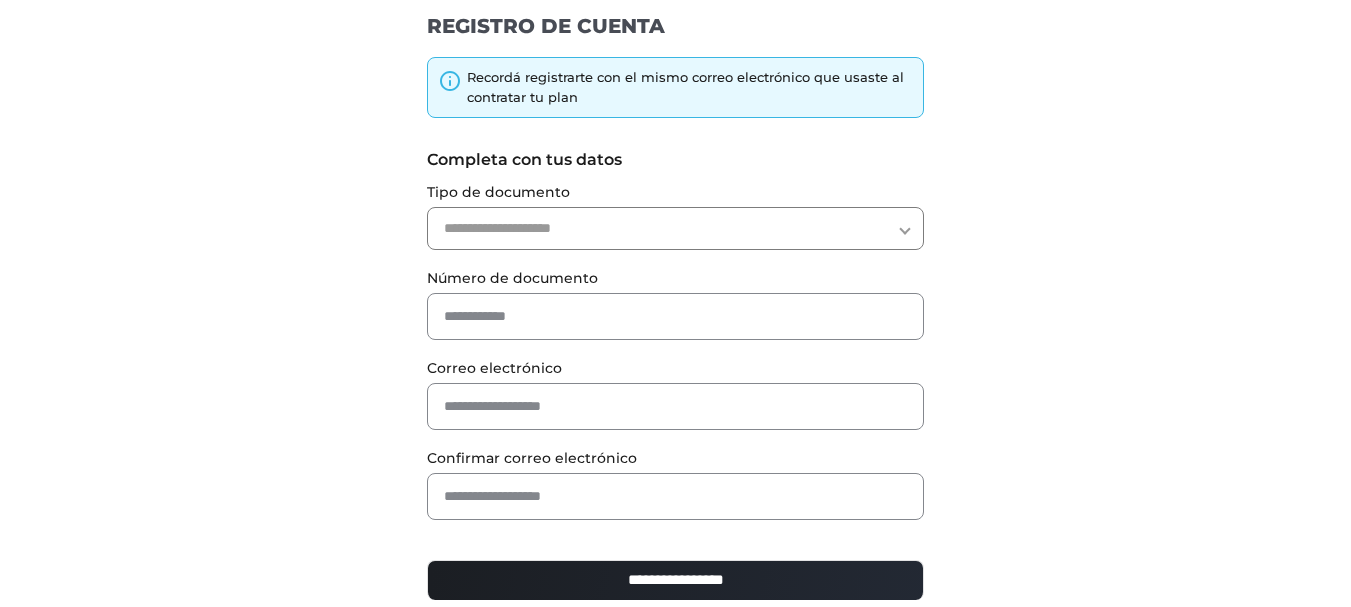 click on "**********" at bounding box center [675, 228] 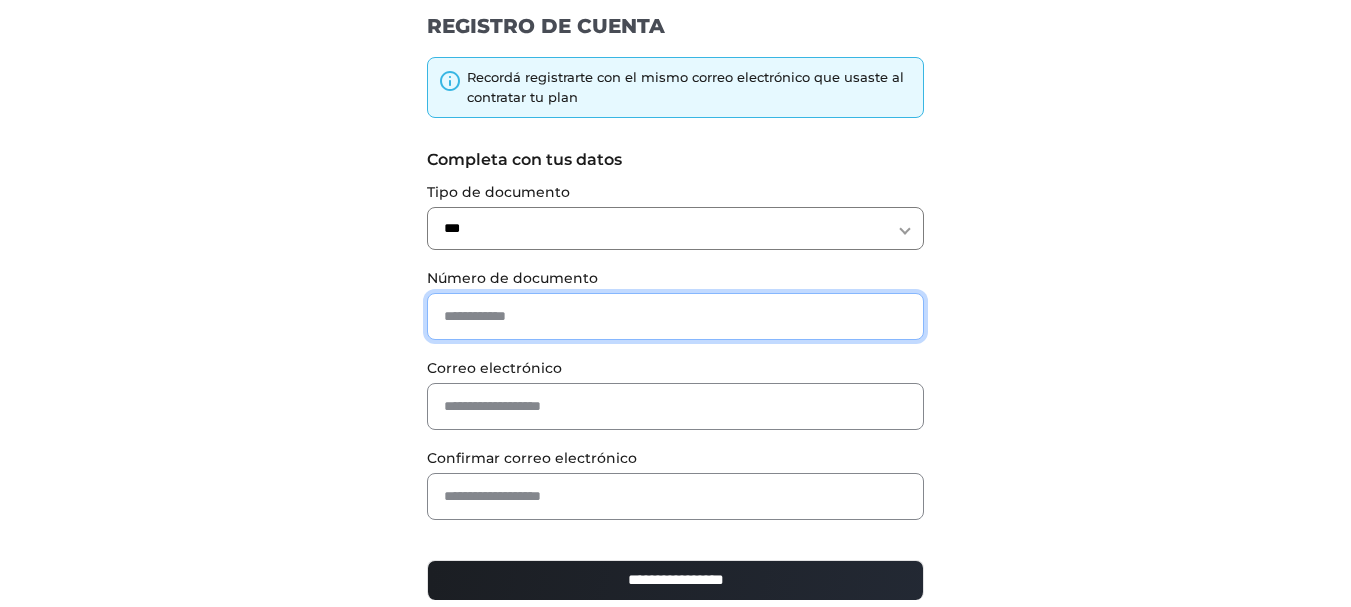 click at bounding box center (675, 316) 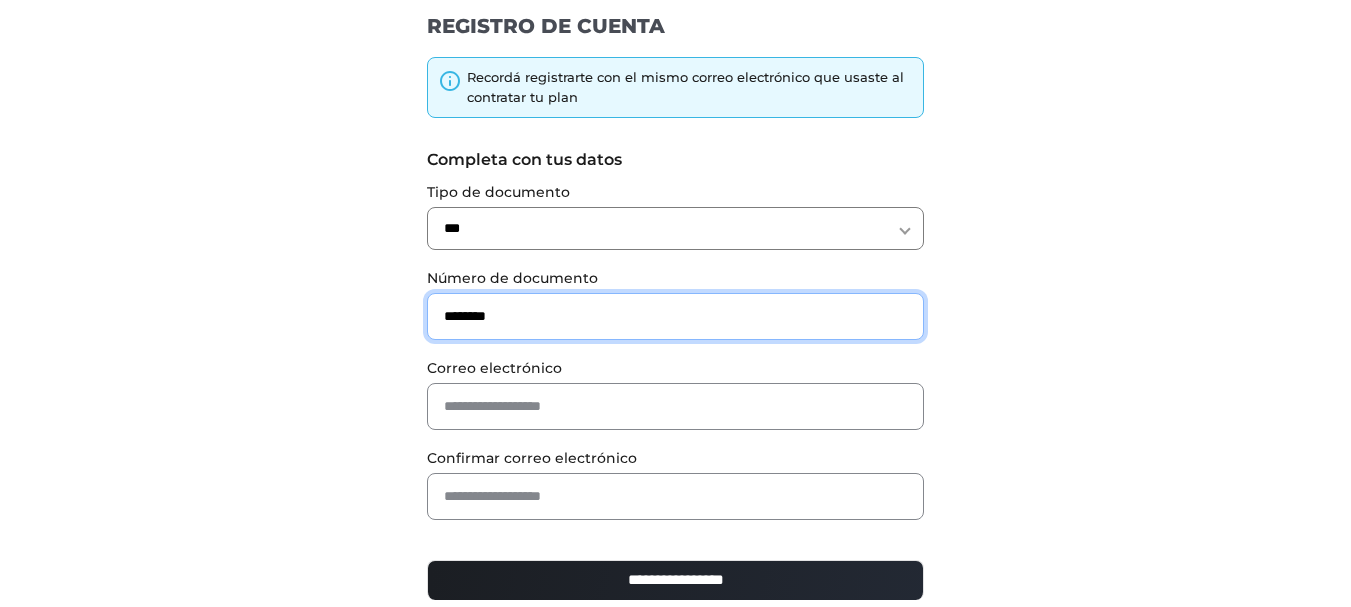 type on "********" 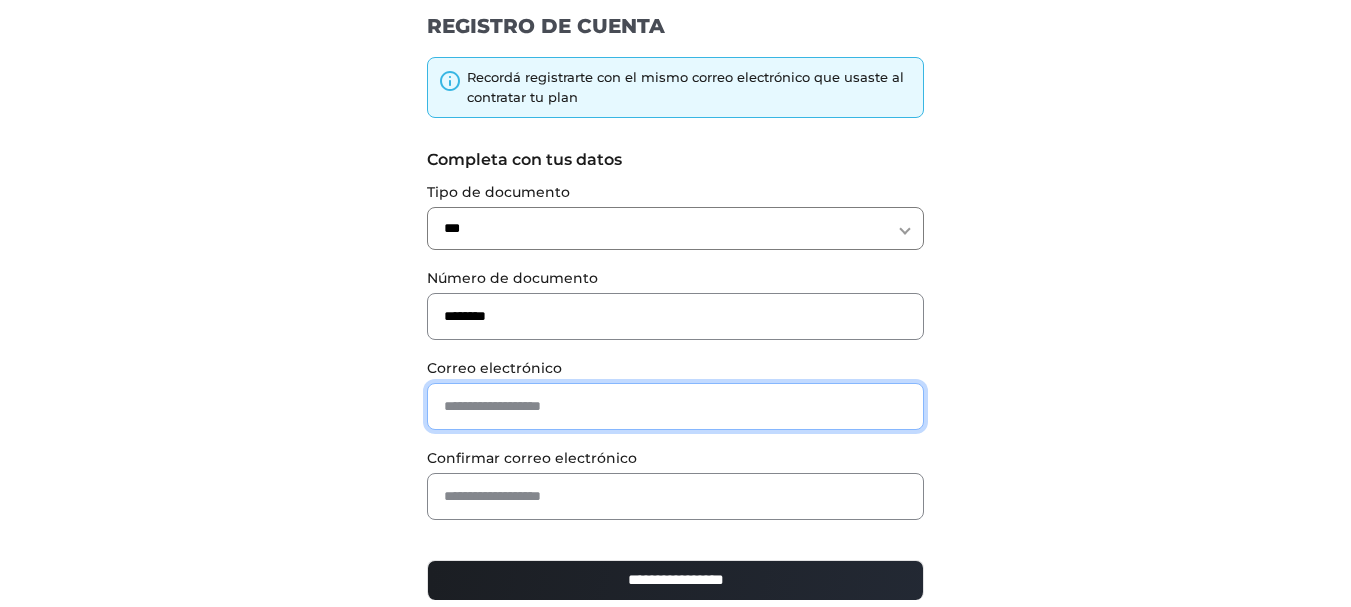 click at bounding box center [675, 406] 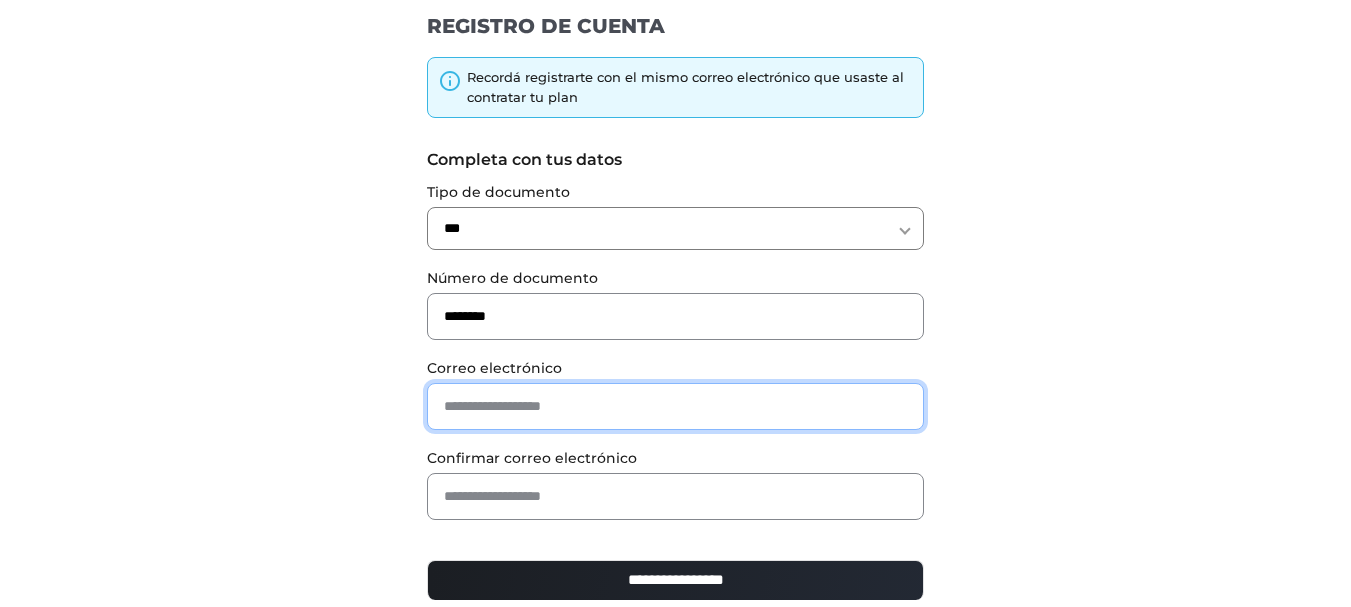 type on "**********" 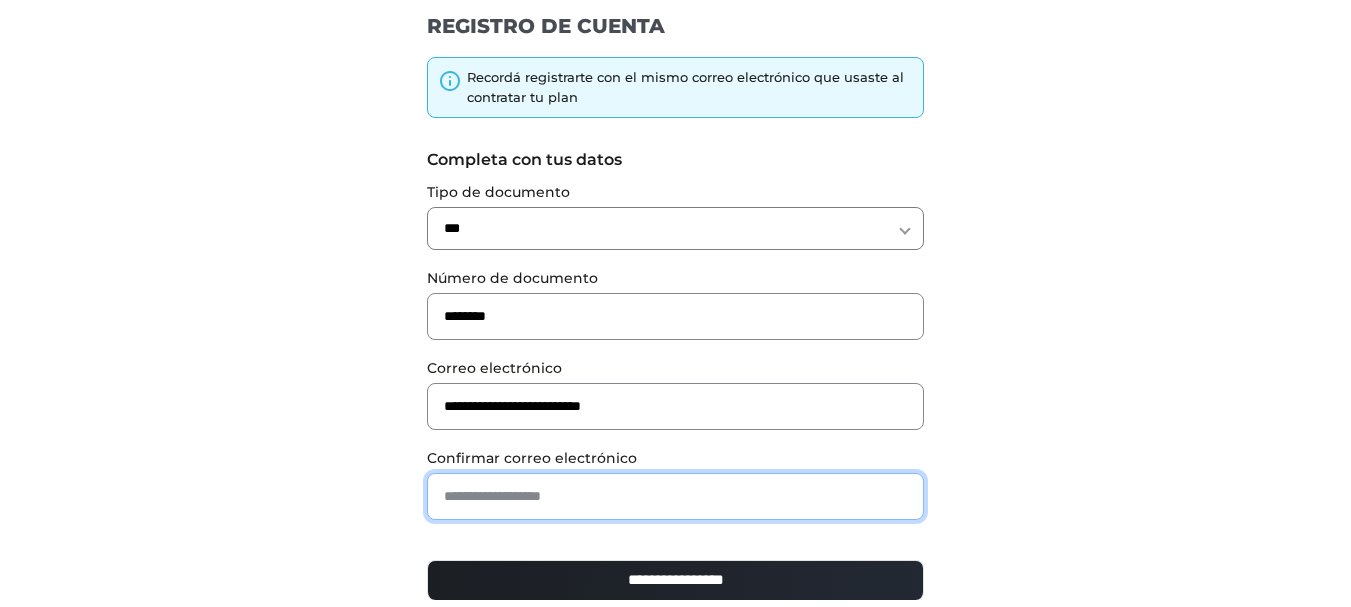 type on "**********" 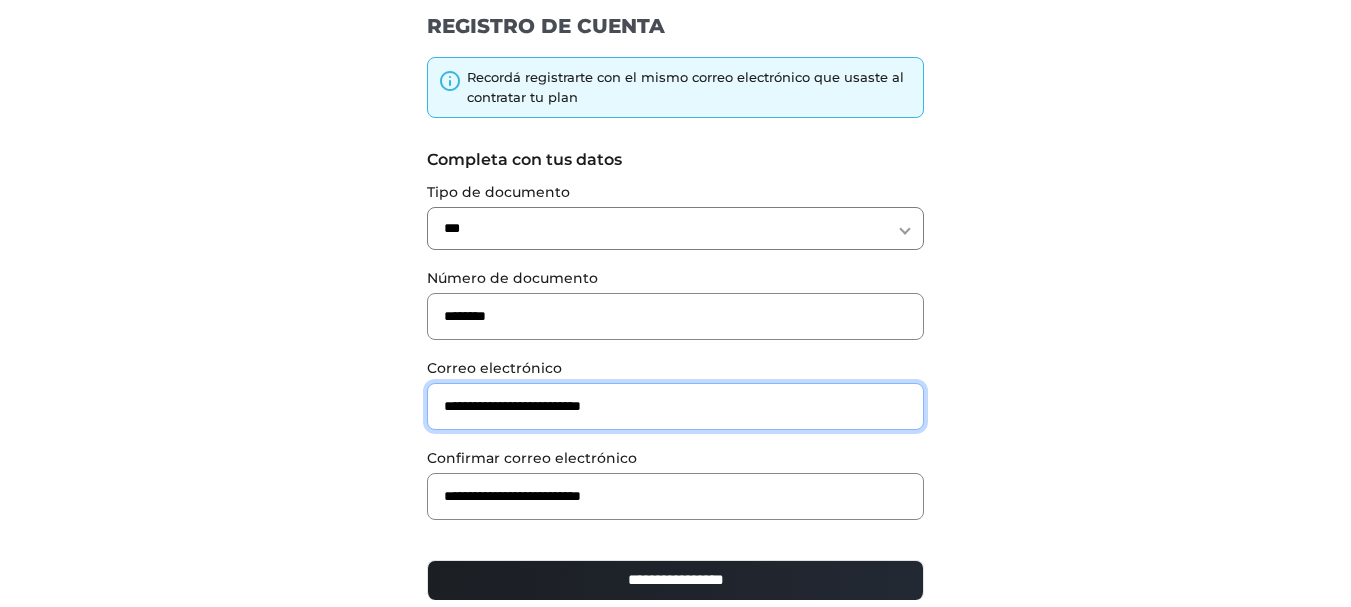 scroll, scrollTop: 211, scrollLeft: 0, axis: vertical 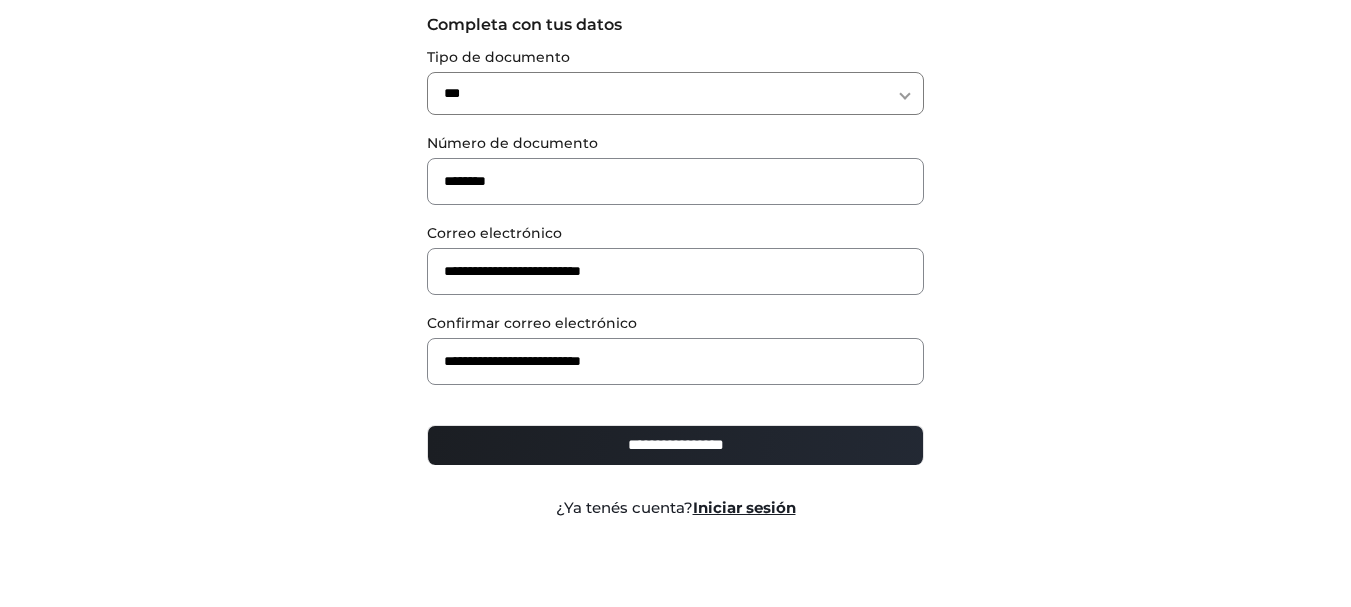 click on "**********" at bounding box center [675, 445] 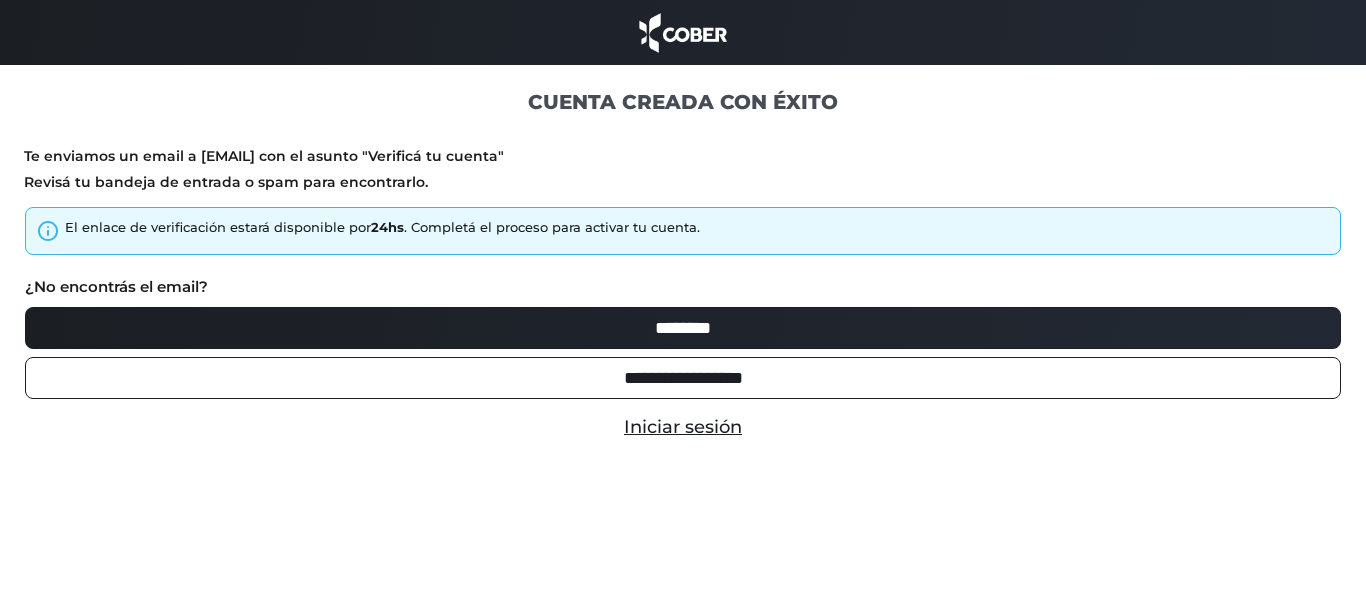 scroll, scrollTop: 0, scrollLeft: 0, axis: both 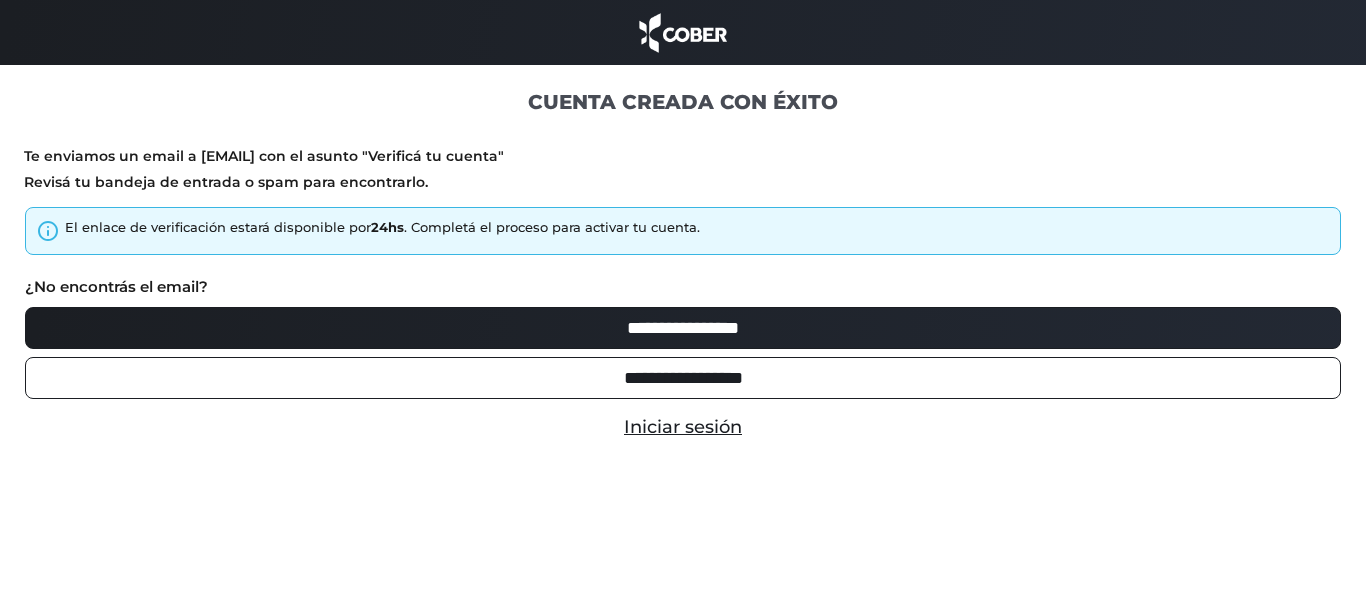 type on "**********" 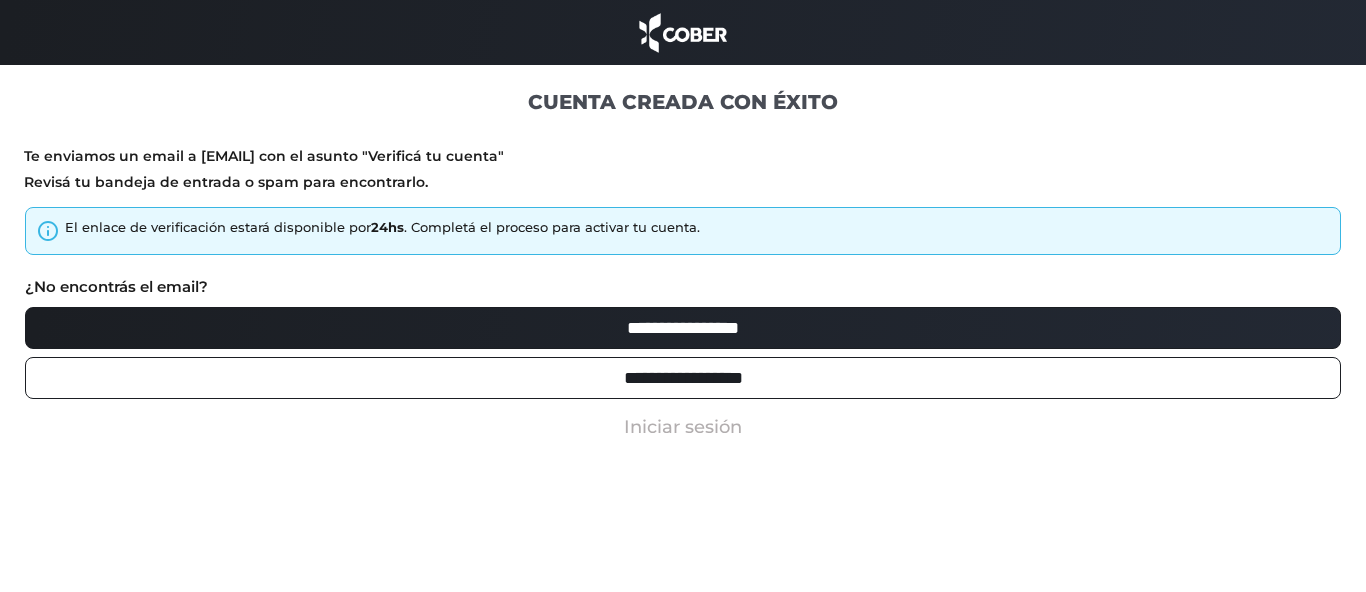click on "Iniciar sesión" at bounding box center [683, 427] 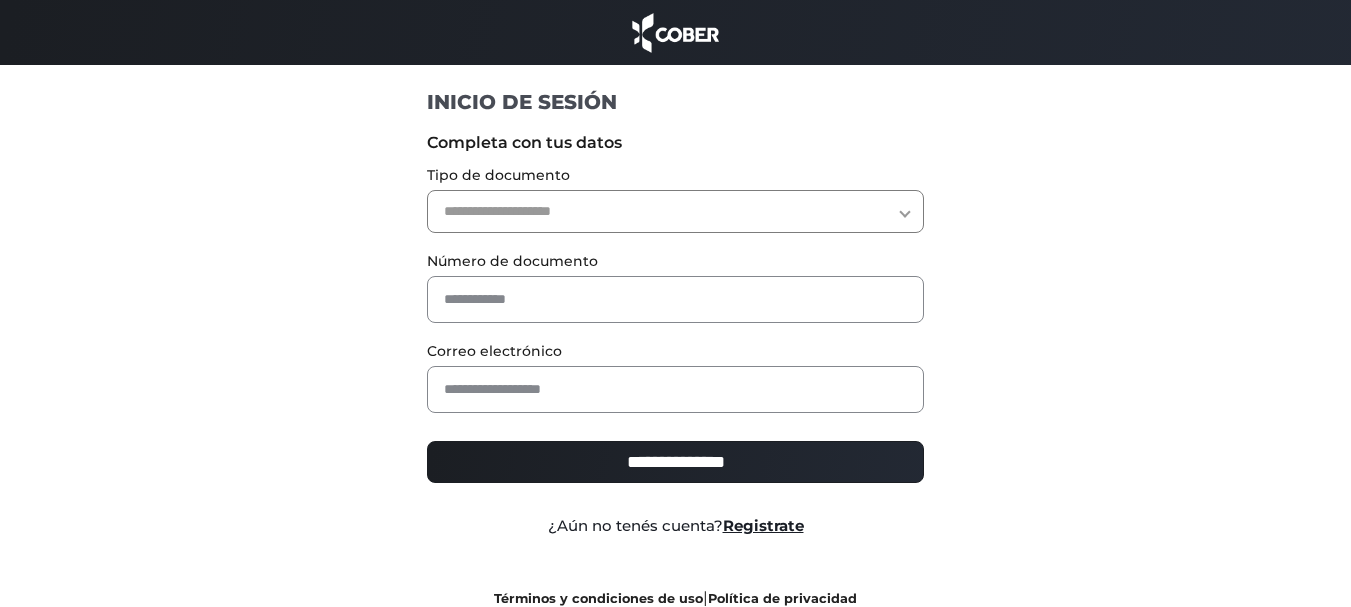 scroll, scrollTop: 0, scrollLeft: 0, axis: both 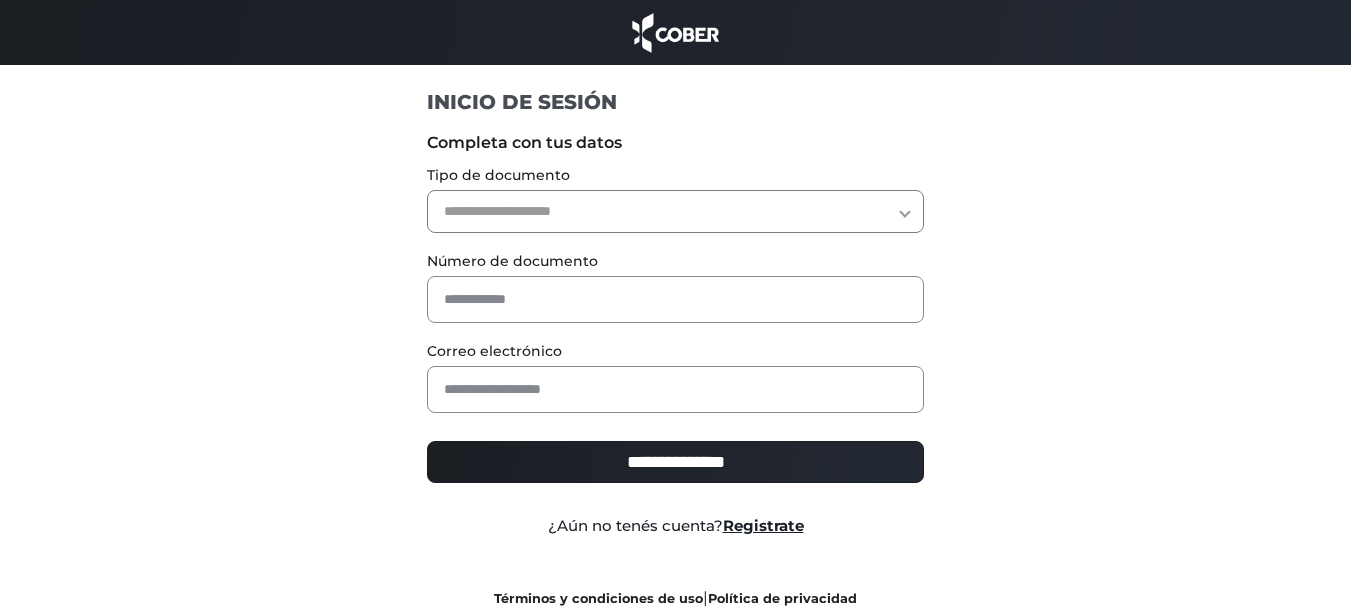 click on "**********" at bounding box center (675, 211) 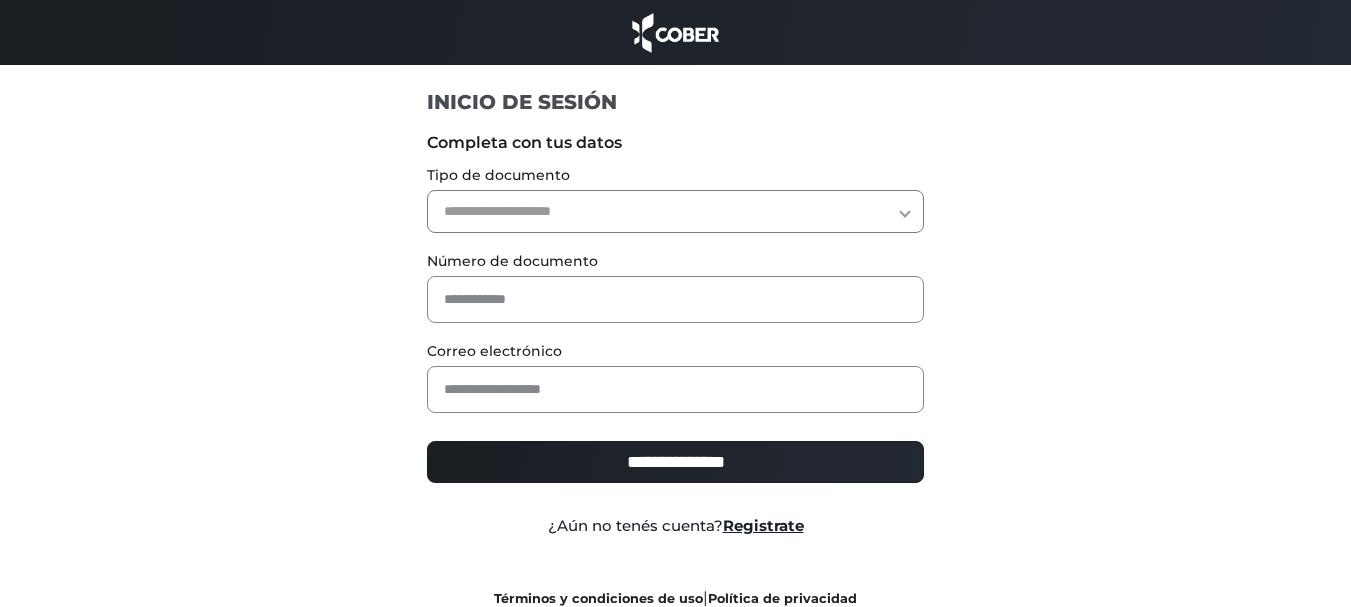 select on "***" 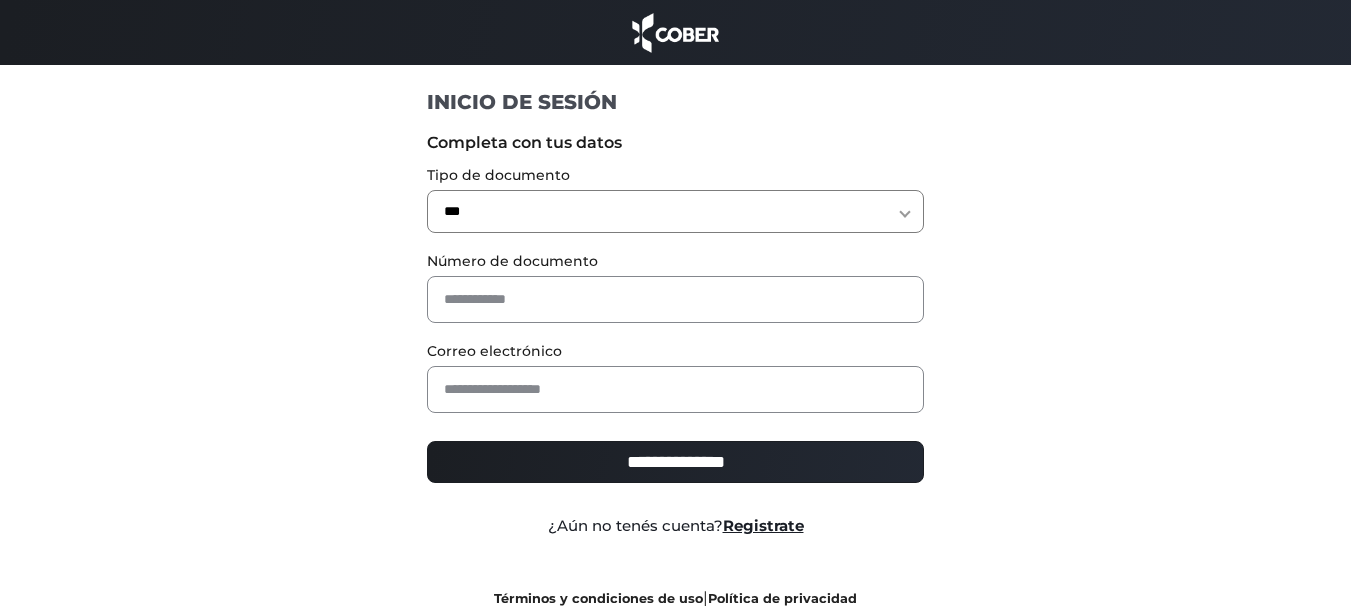 click on "**********" at bounding box center (675, 211) 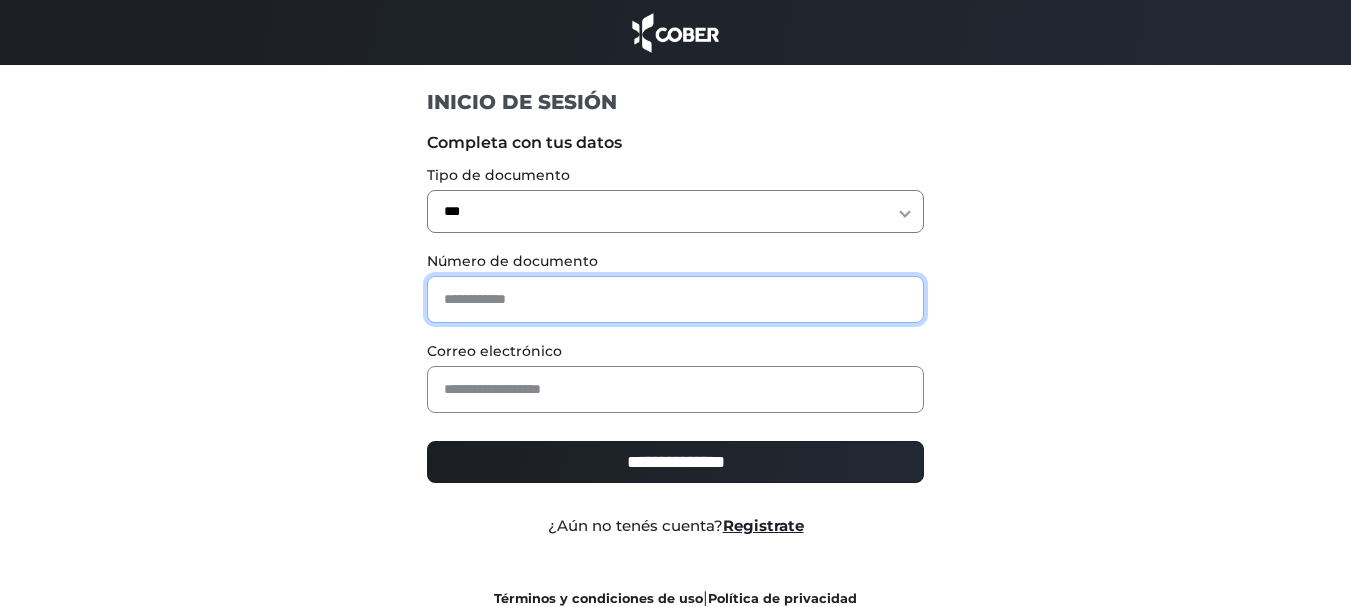click at bounding box center [675, 299] 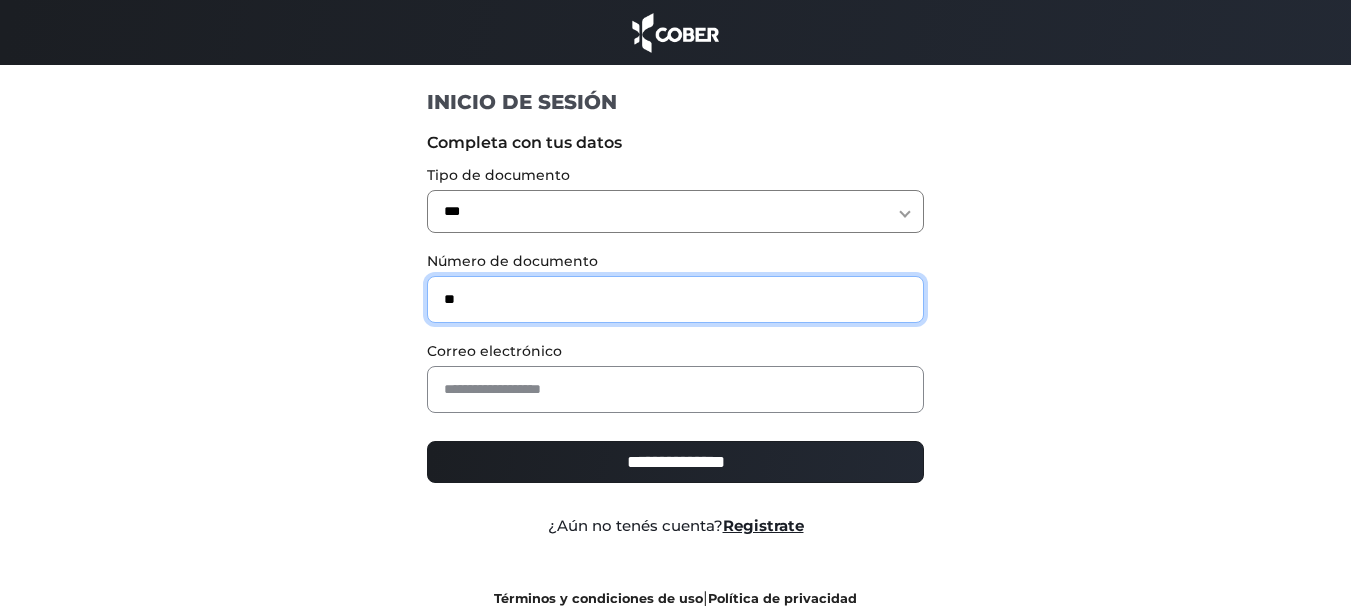 type on "********" 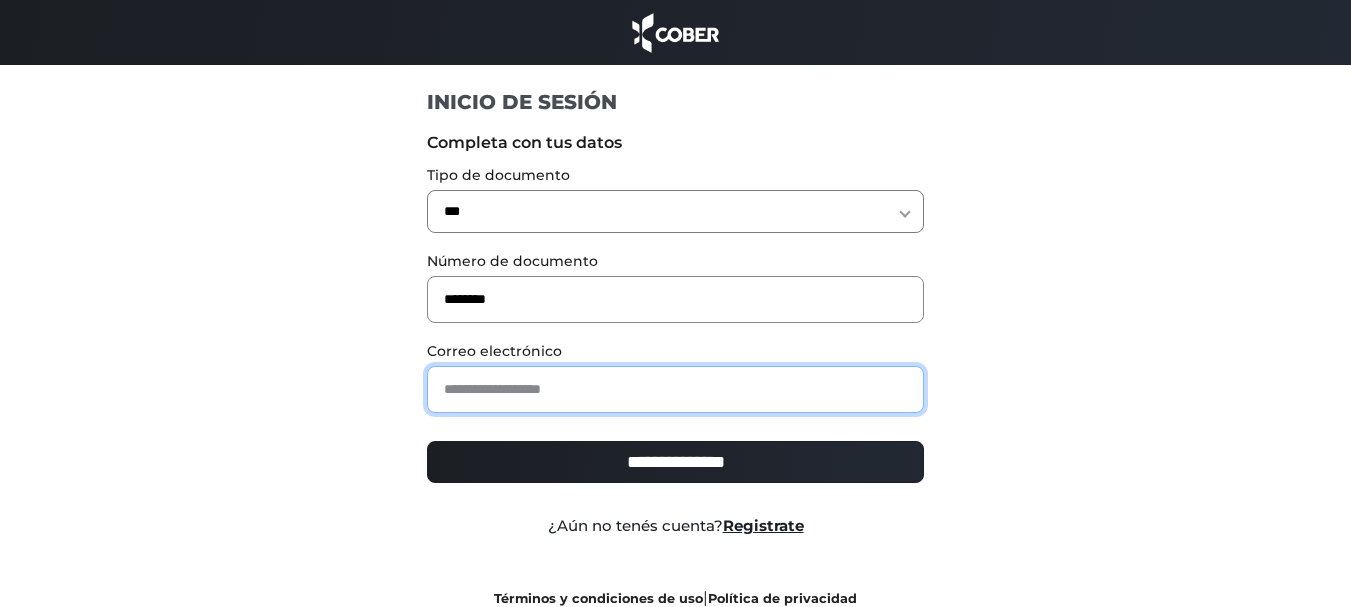 click at bounding box center [675, 389] 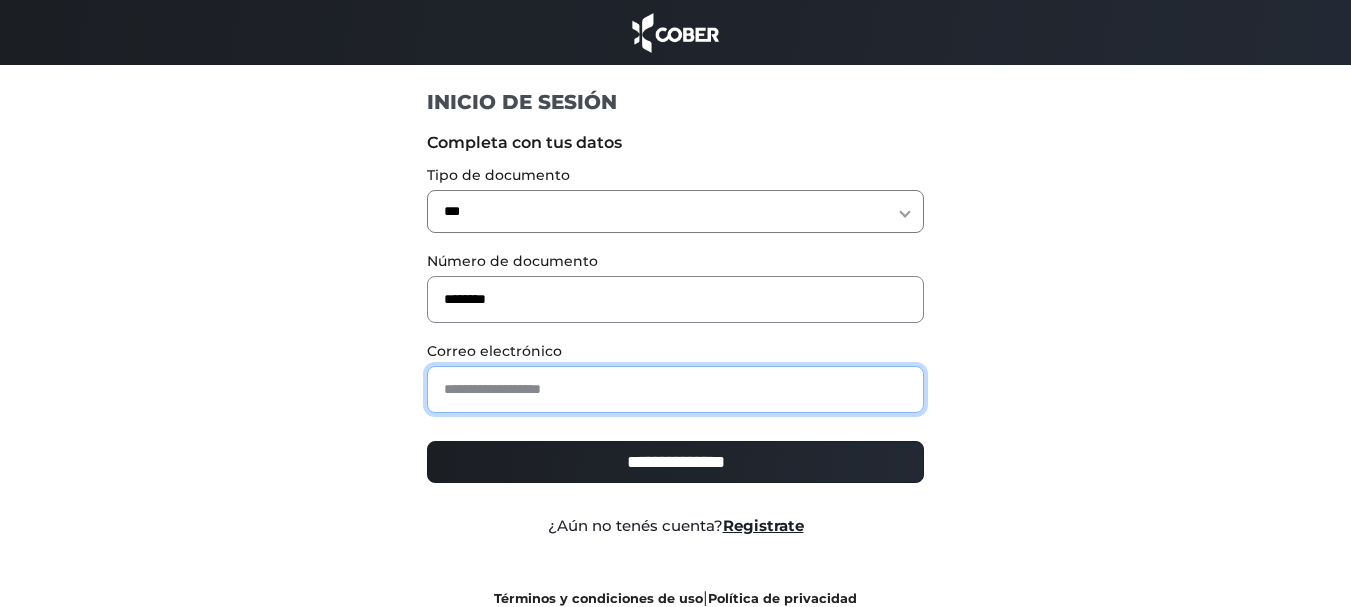 type on "**********" 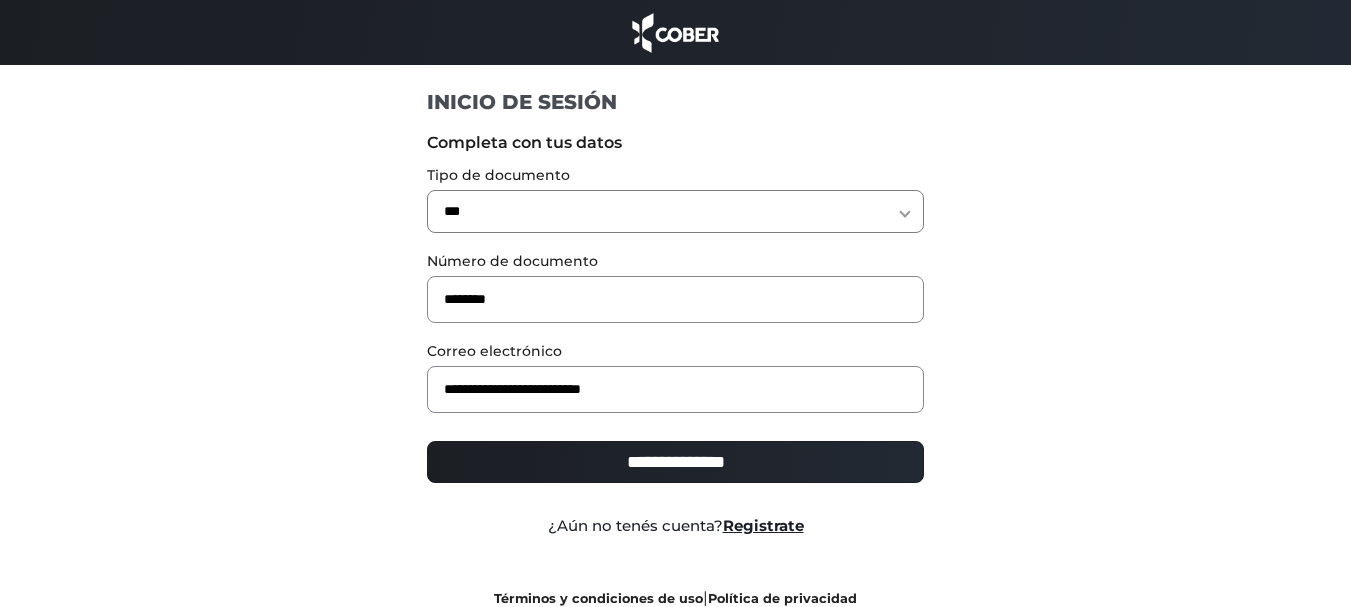 click on "**********" at bounding box center [675, 462] 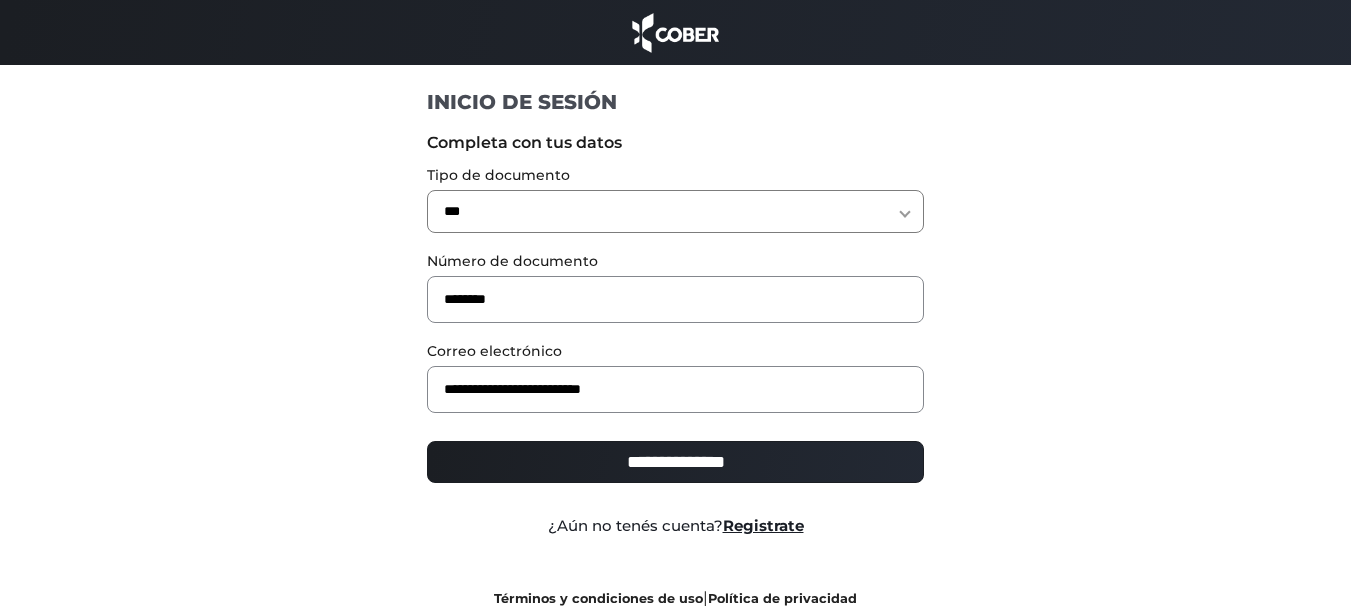 type on "**********" 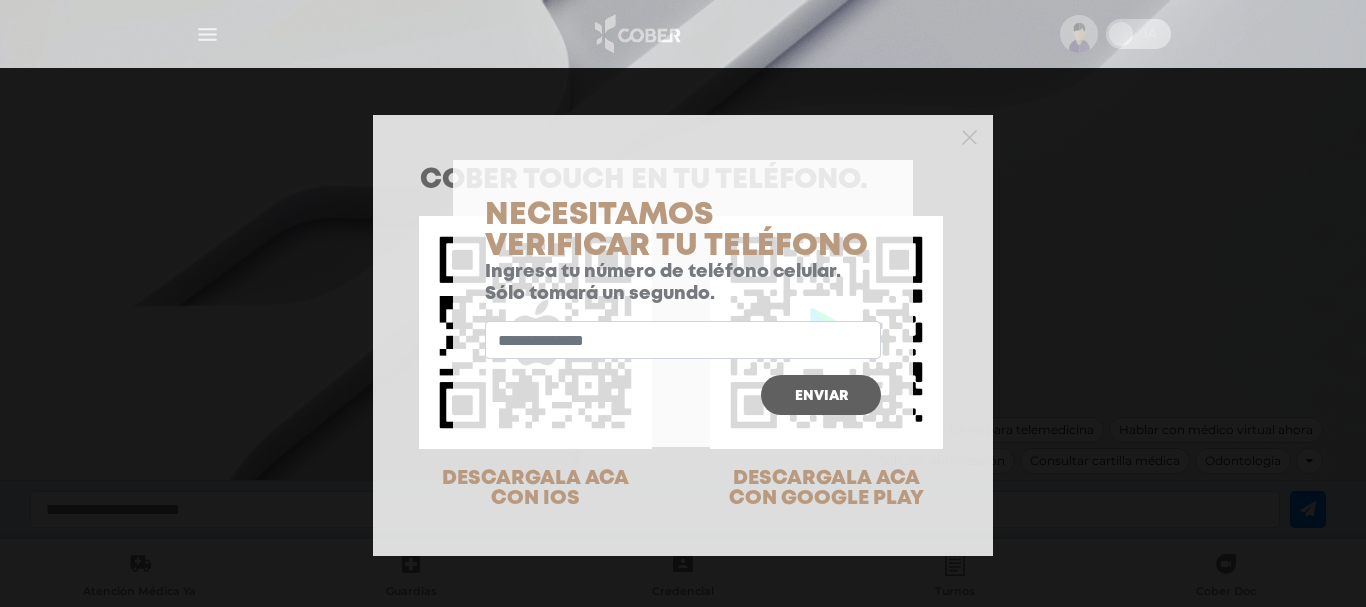 scroll, scrollTop: 0, scrollLeft: 0, axis: both 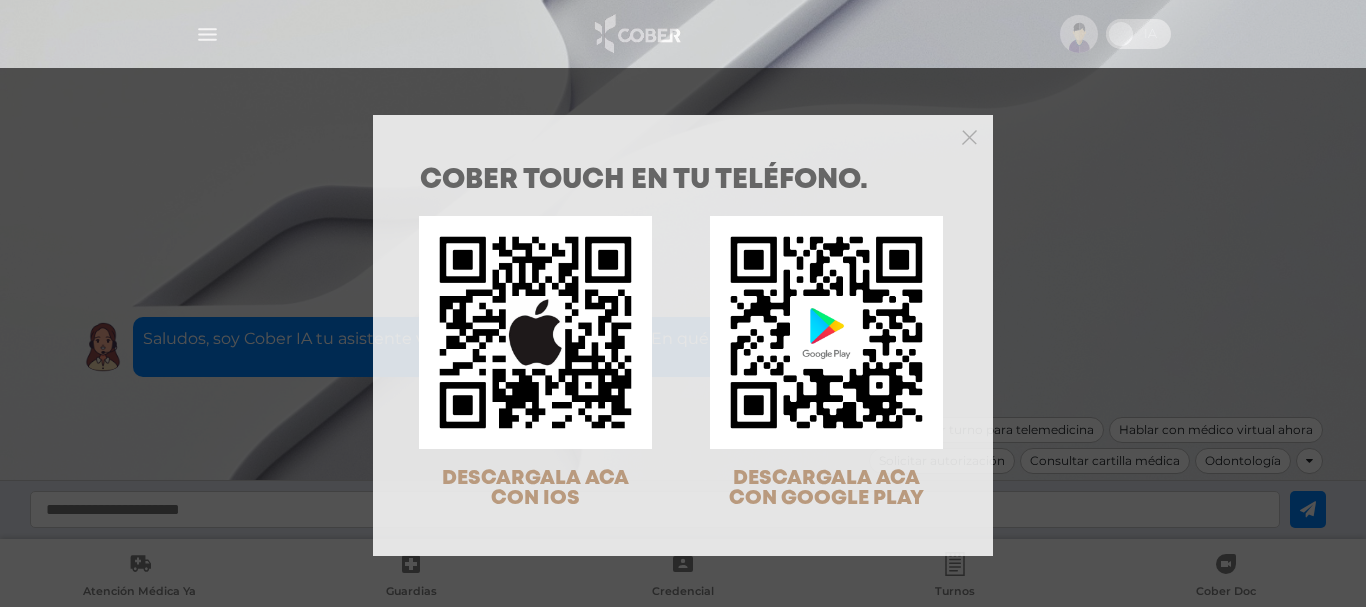 click at bounding box center [683, 135] 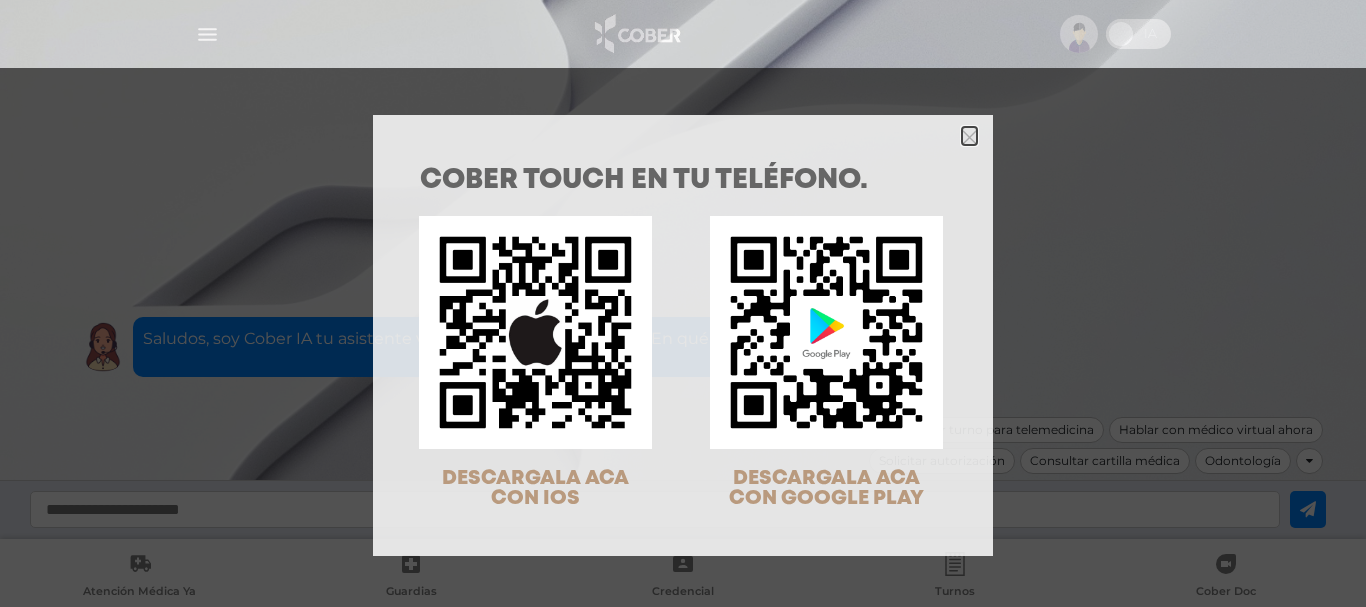 click 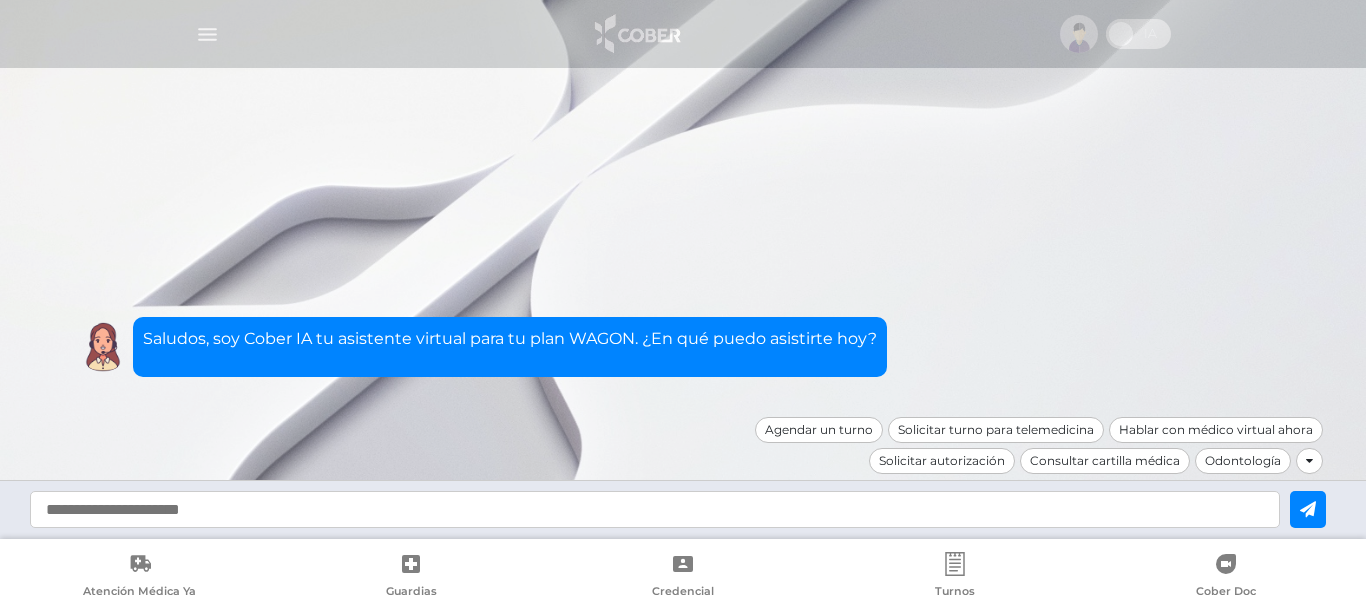 click on "Credencial" at bounding box center [683, 577] 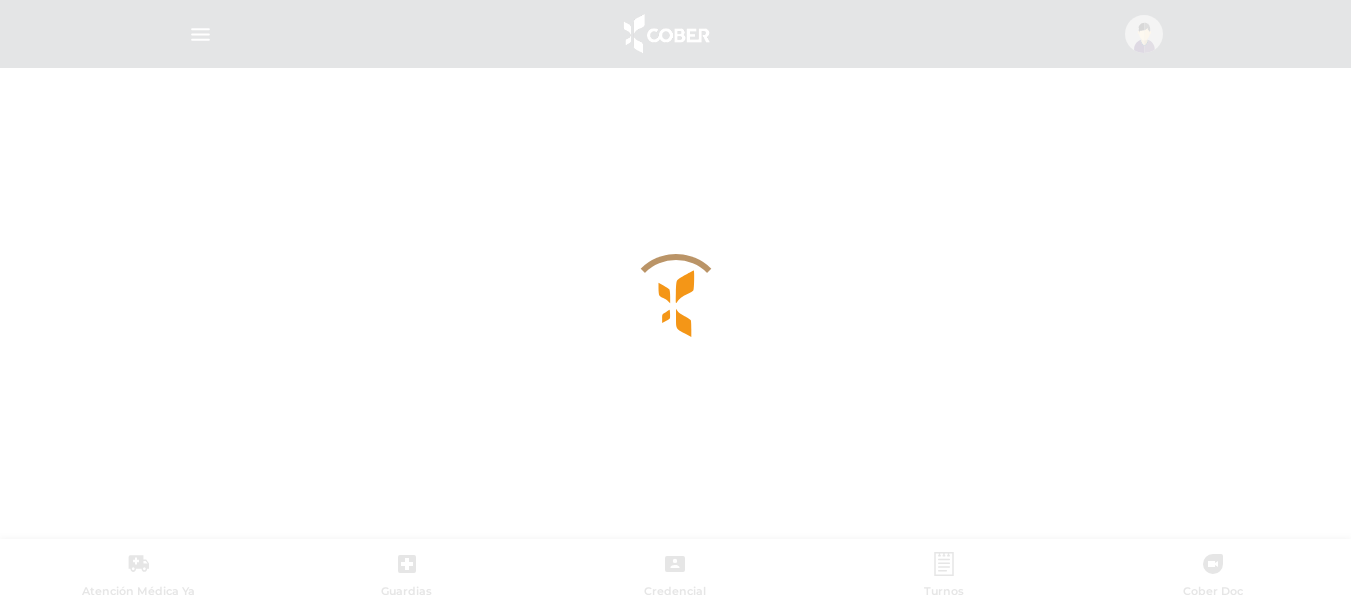 scroll, scrollTop: 0, scrollLeft: 0, axis: both 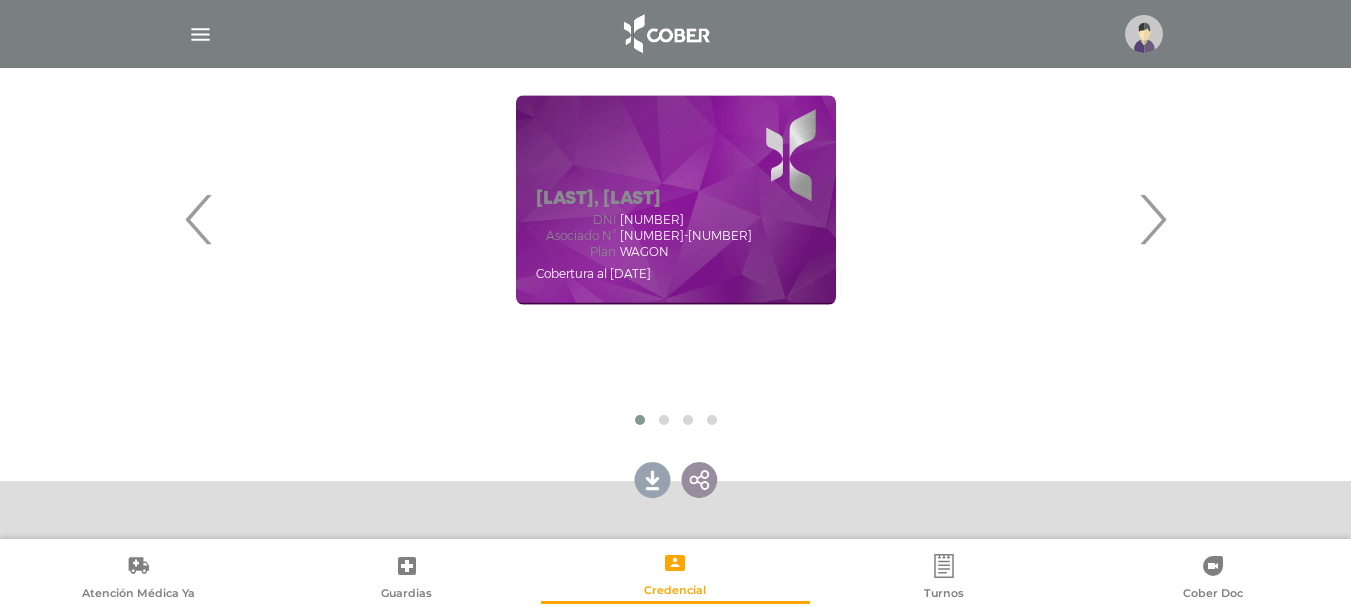 click on "›" at bounding box center (1152, 219) 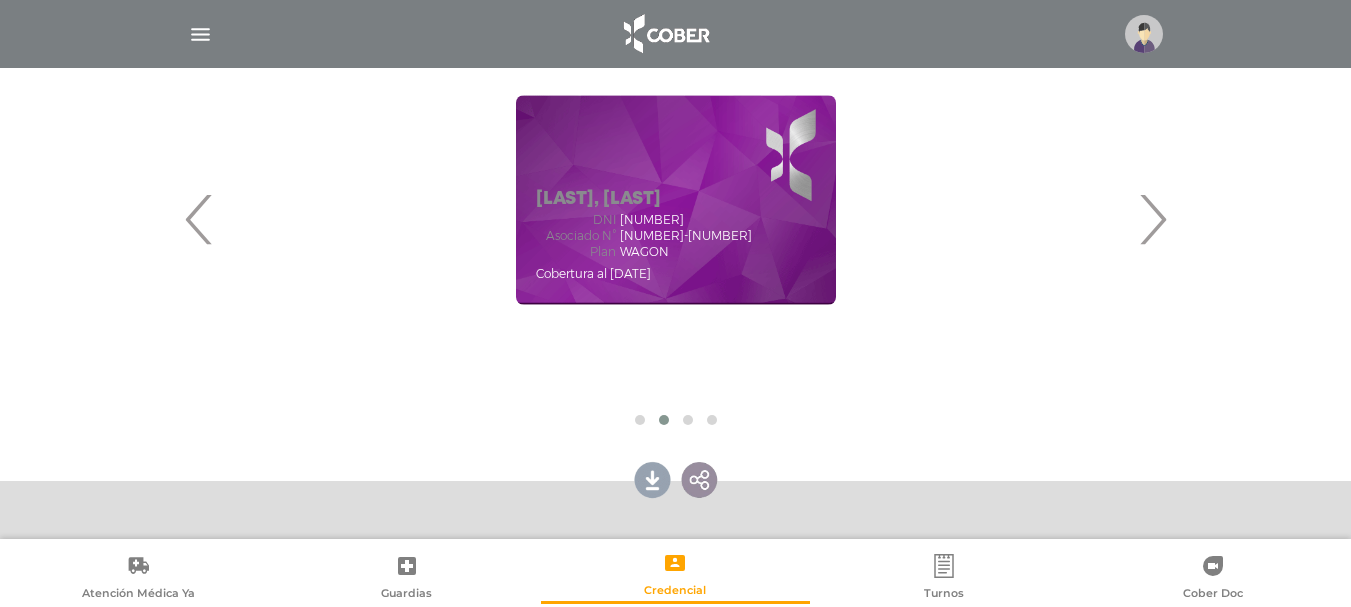 click on "›" at bounding box center [1152, 219] 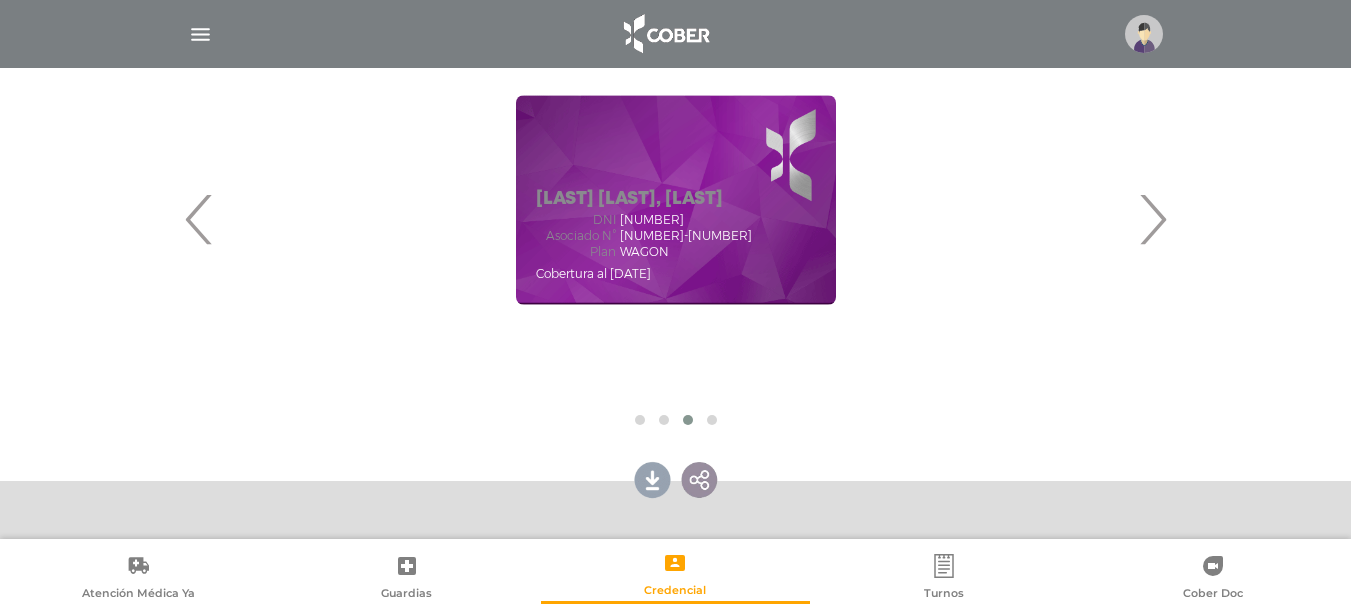 click on "›" at bounding box center (1152, 219) 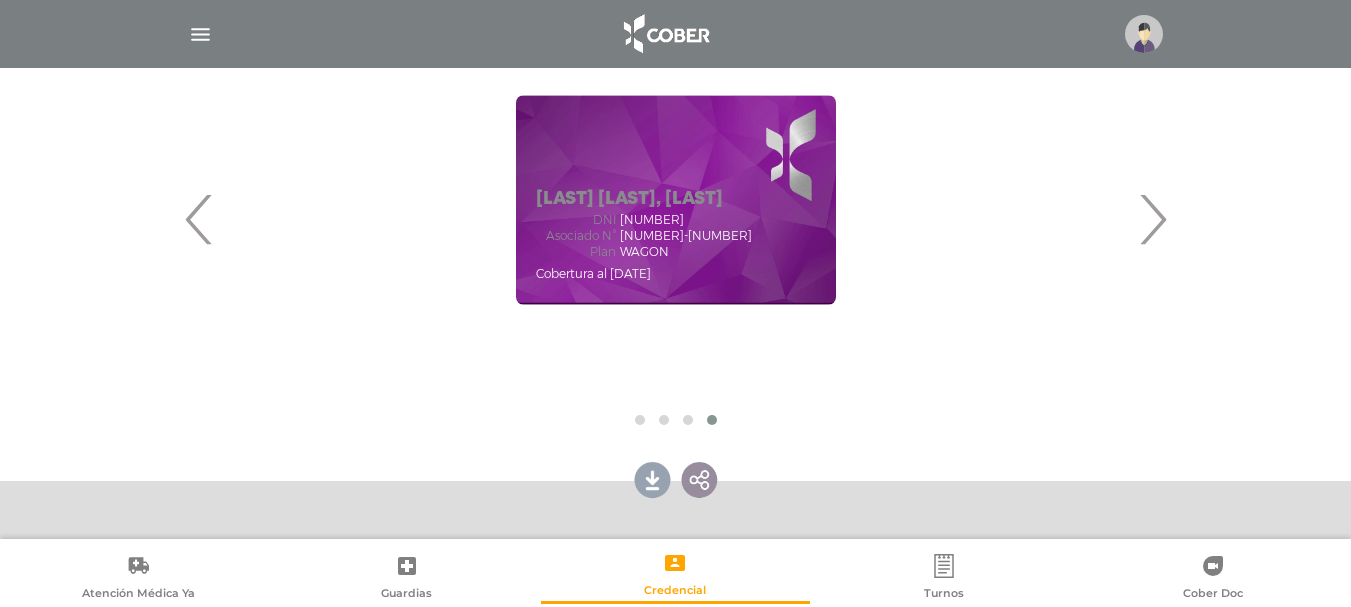 click on "‹" at bounding box center [199, 219] 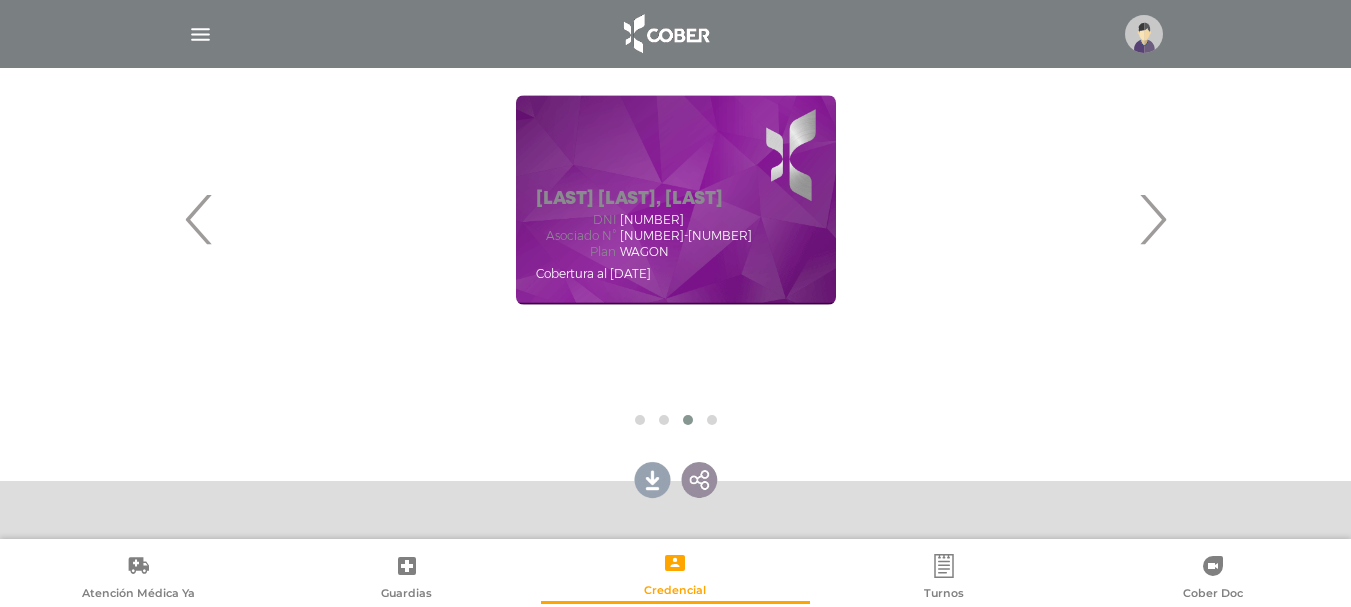 click on "‹" at bounding box center (199, 219) 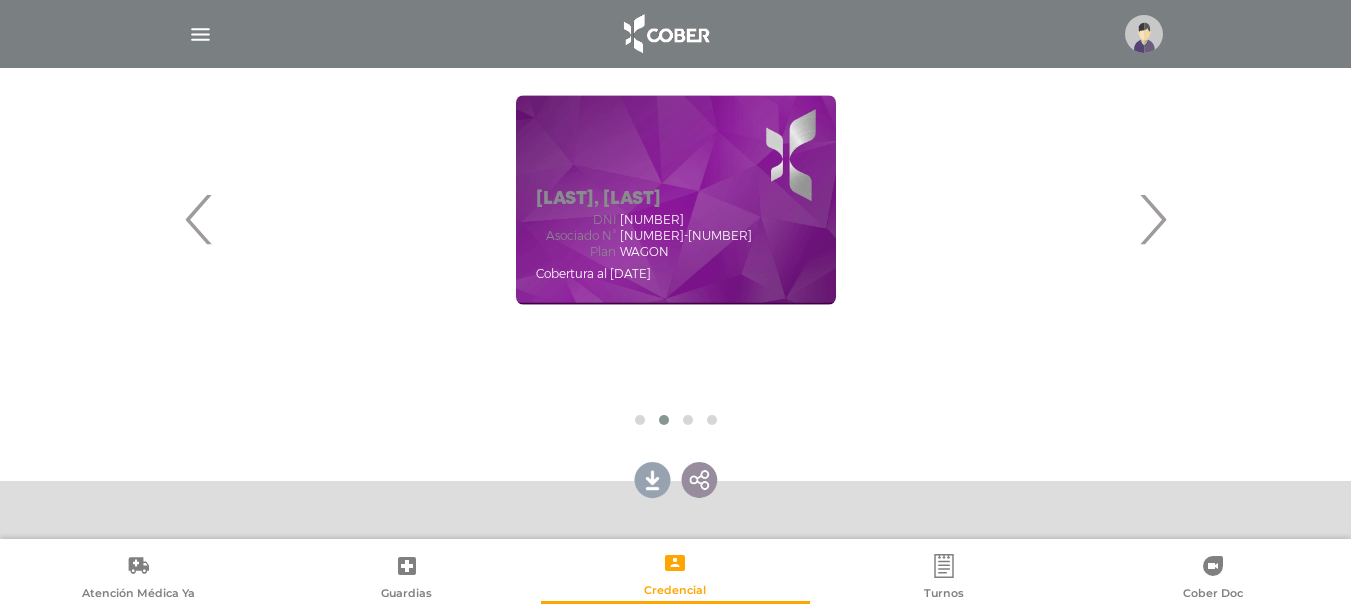 click on "‹" at bounding box center (199, 219) 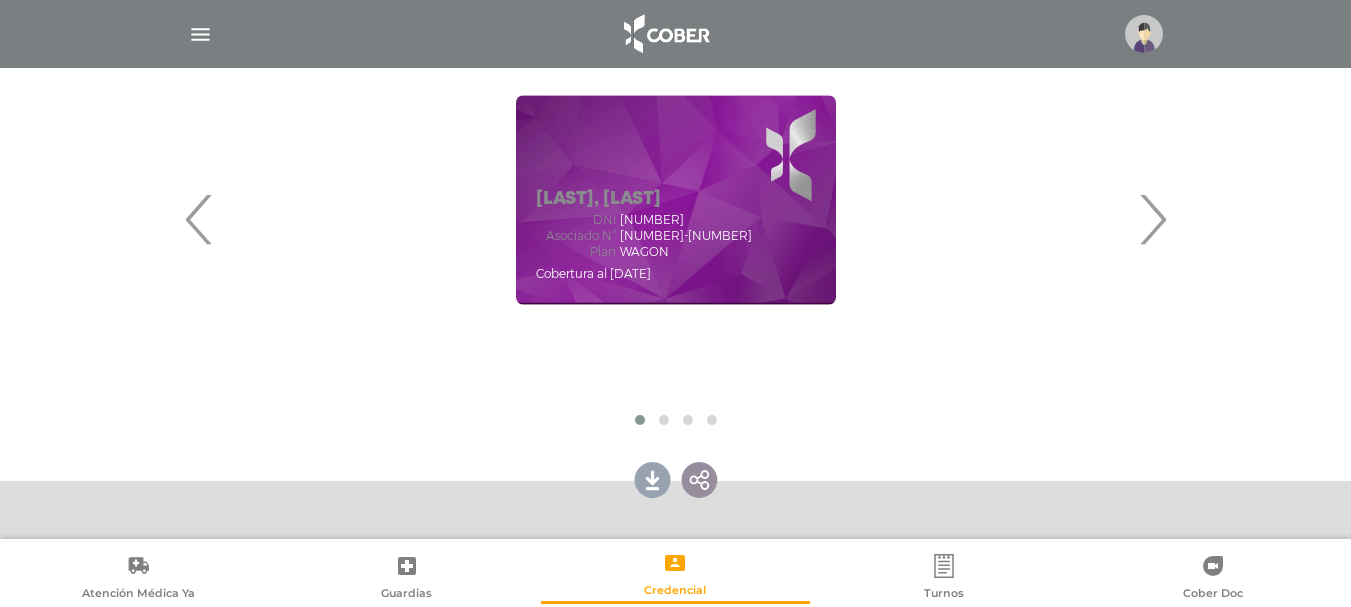 click at bounding box center [699, 478] 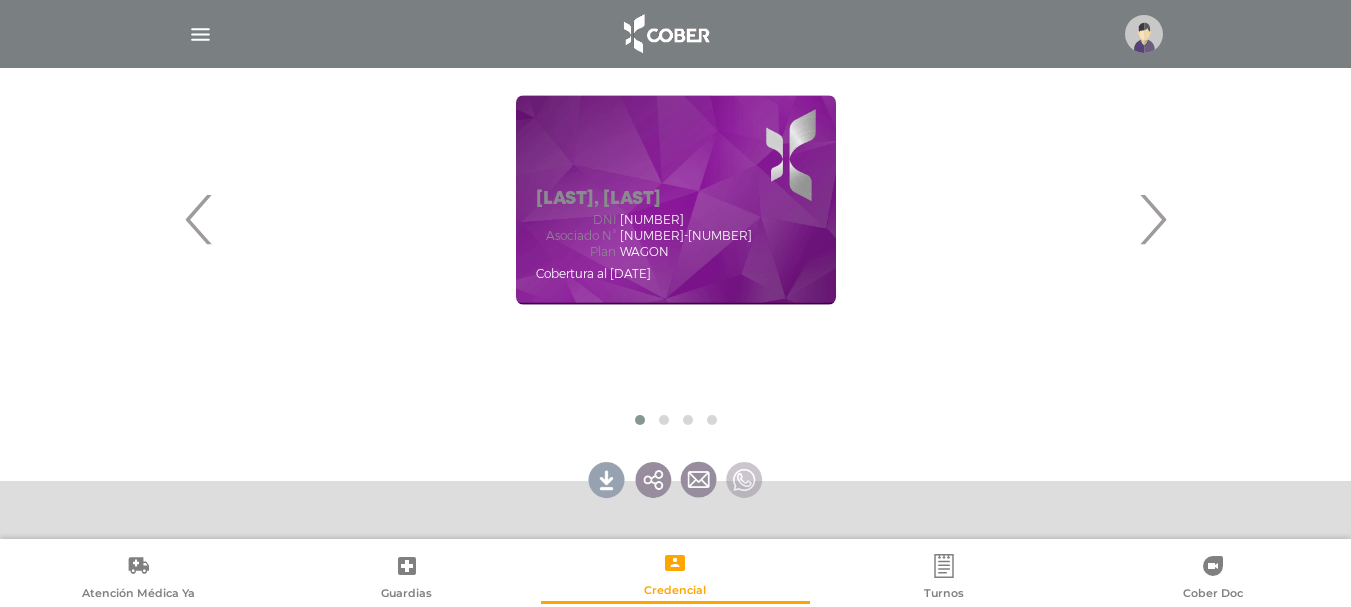 click at bounding box center [745, 478] 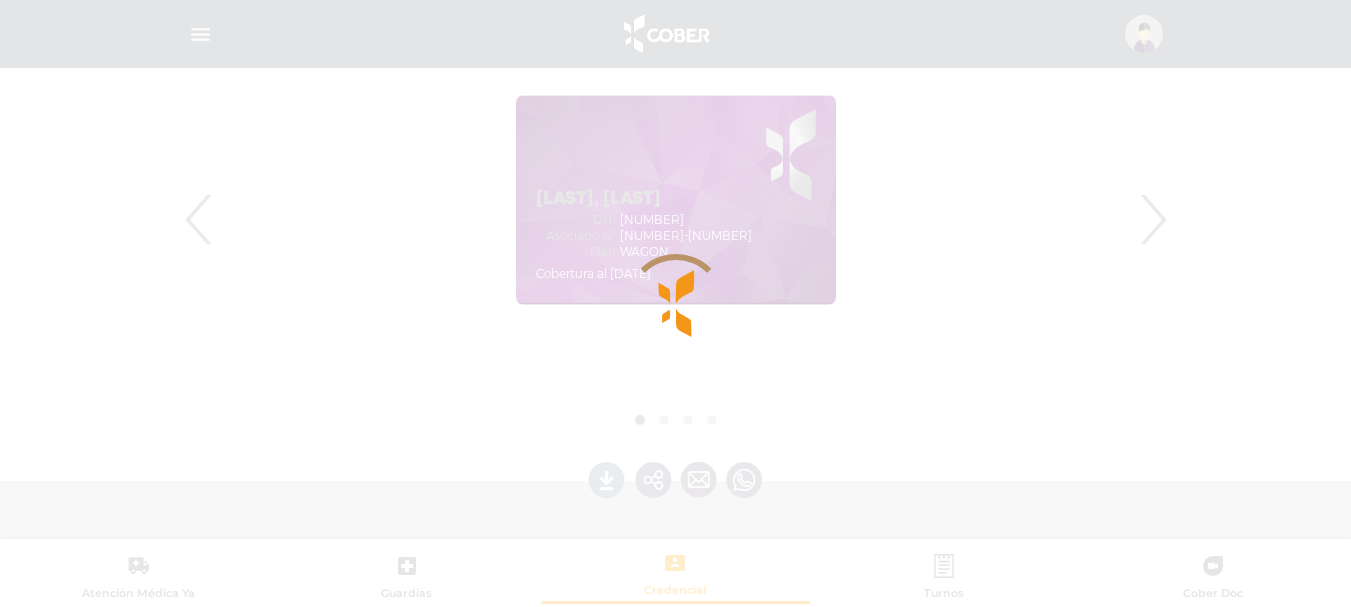 scroll, scrollTop: 0, scrollLeft: 0, axis: both 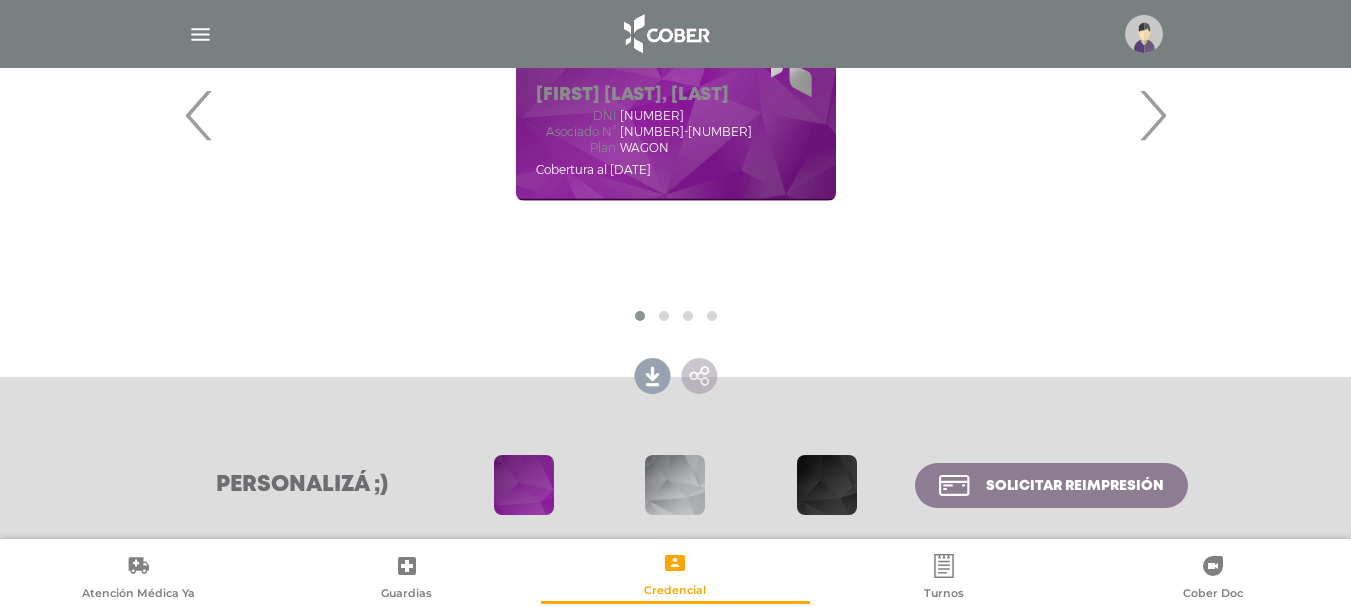 click at bounding box center (699, 374) 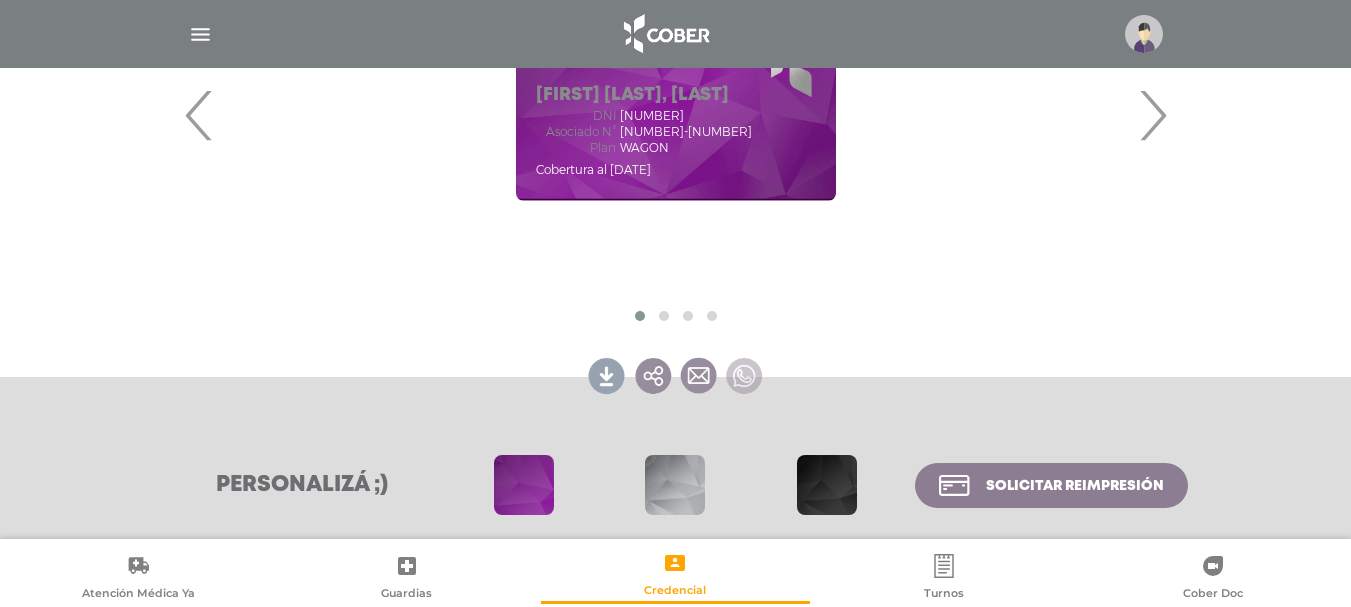 click at bounding box center (745, 374) 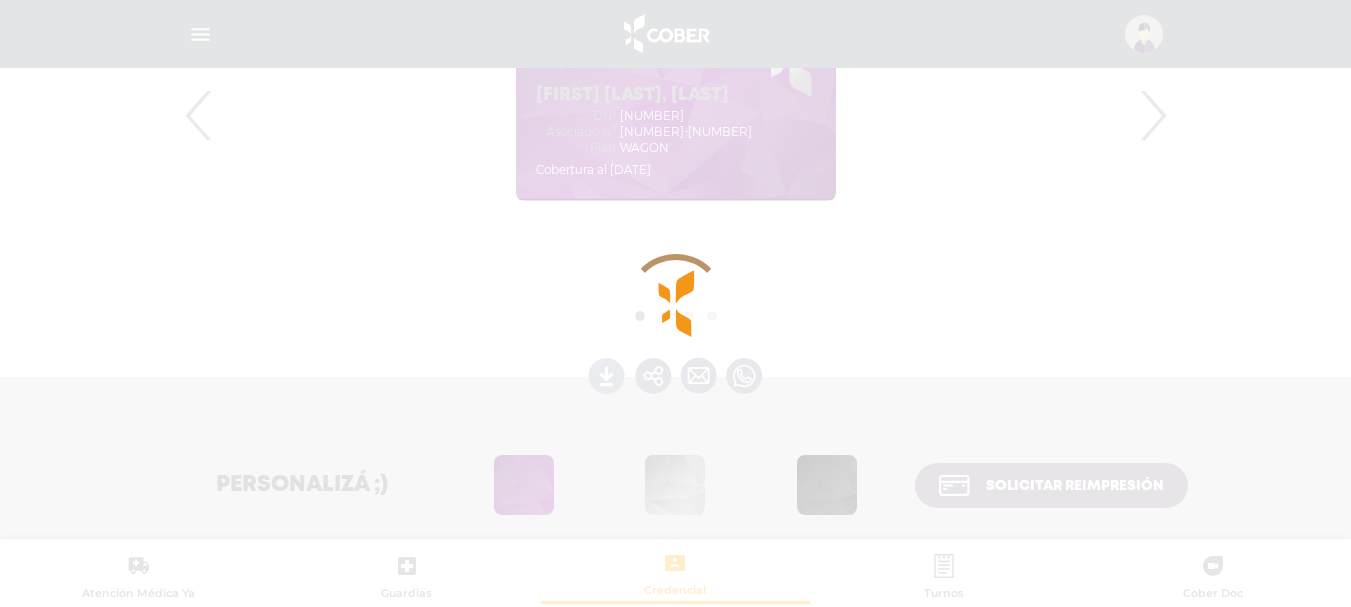 scroll, scrollTop: 0, scrollLeft: 0, axis: both 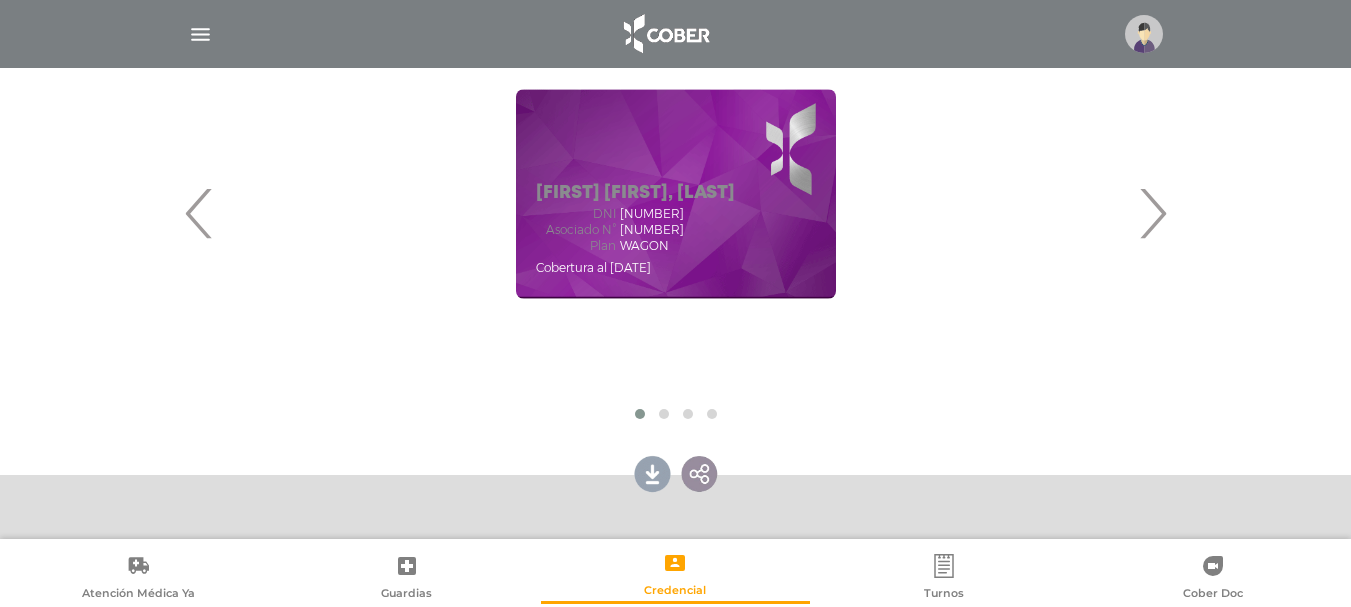 click at bounding box center [653, 472] 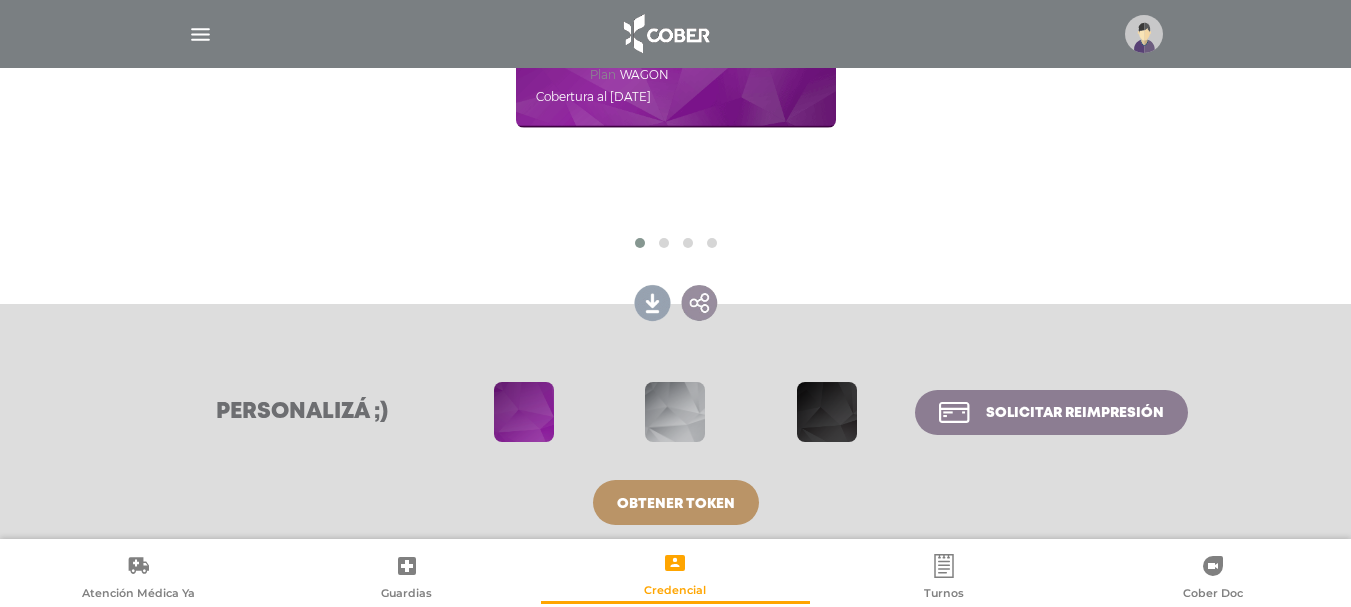 scroll, scrollTop: 507, scrollLeft: 0, axis: vertical 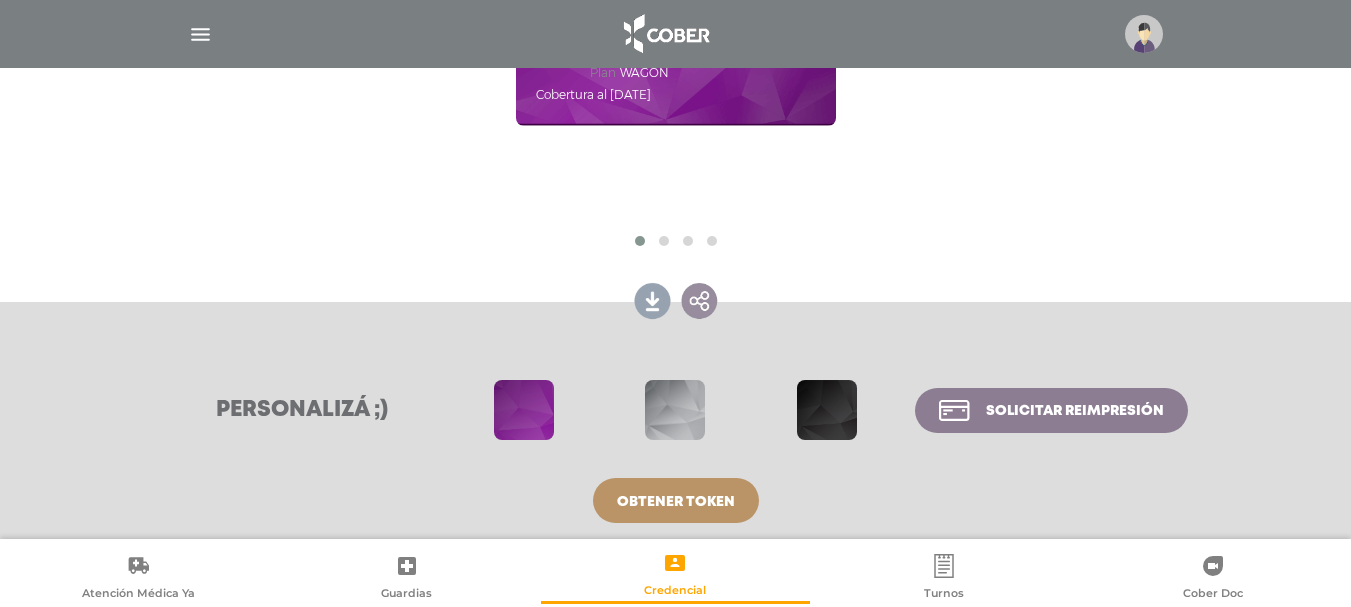 click at bounding box center (827, 410) 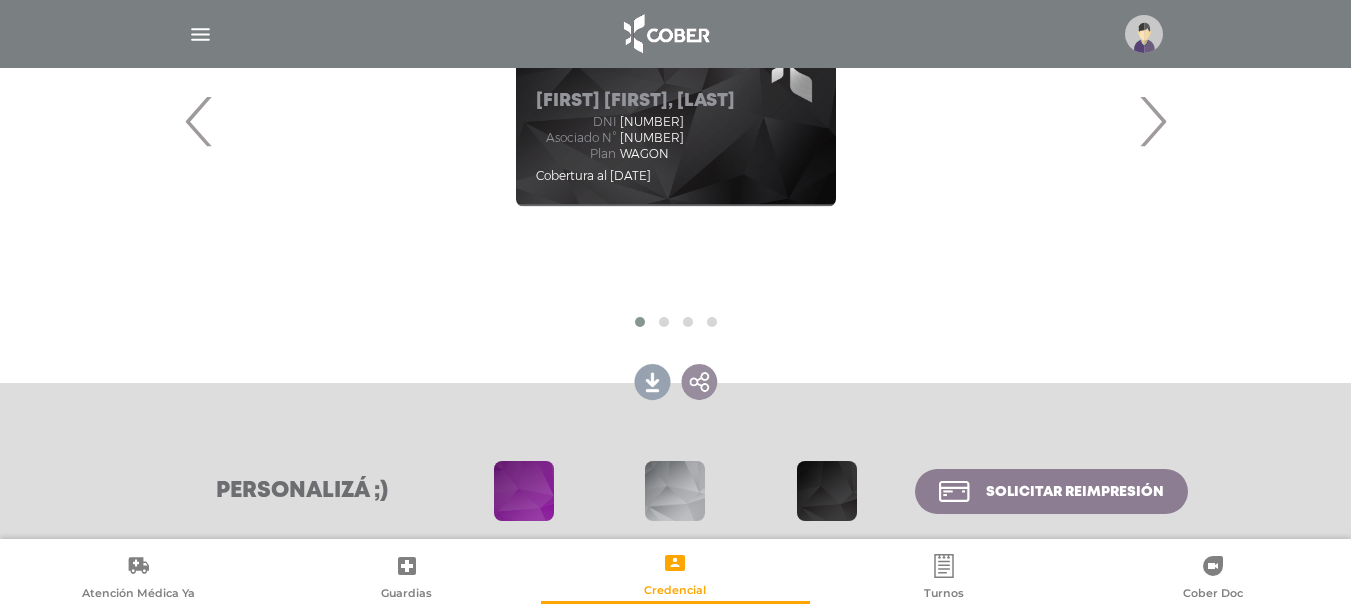 scroll, scrollTop: 428, scrollLeft: 0, axis: vertical 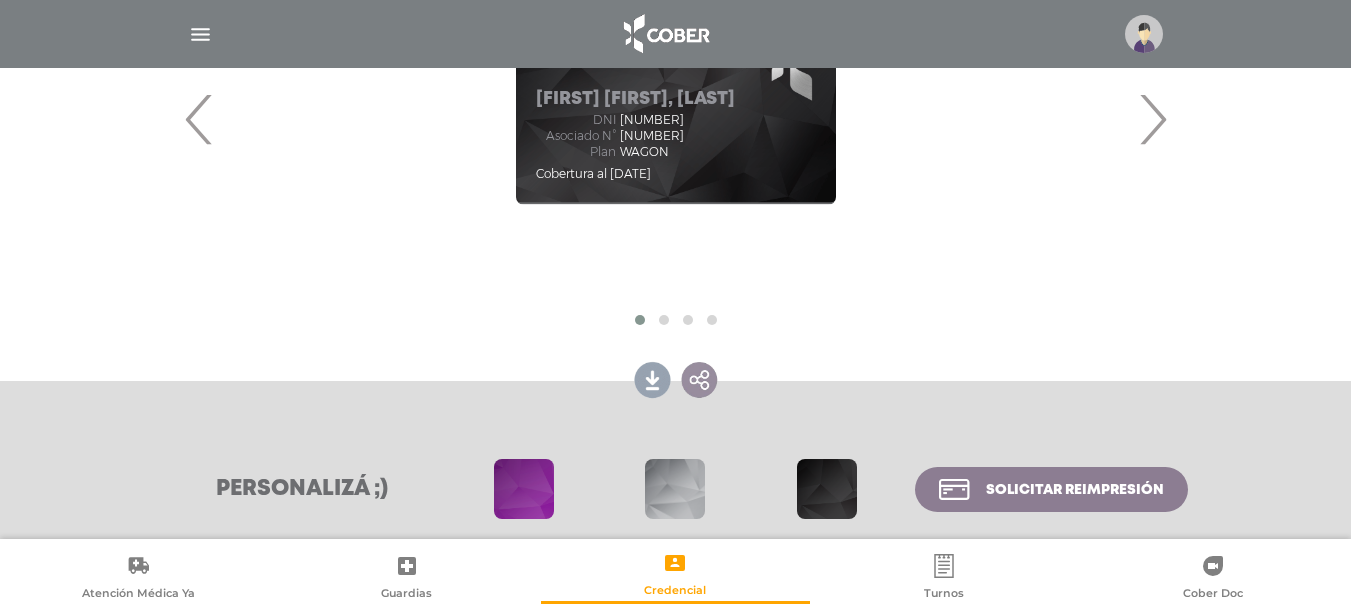 click at bounding box center [675, 489] 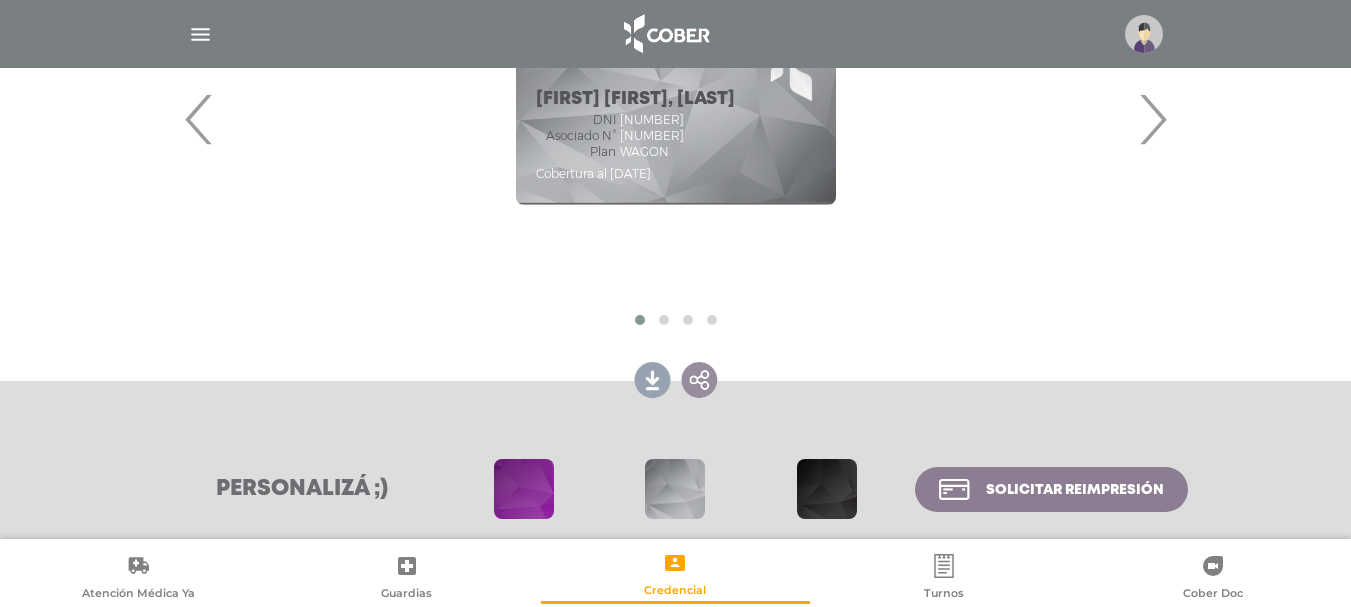 click at bounding box center (827, 489) 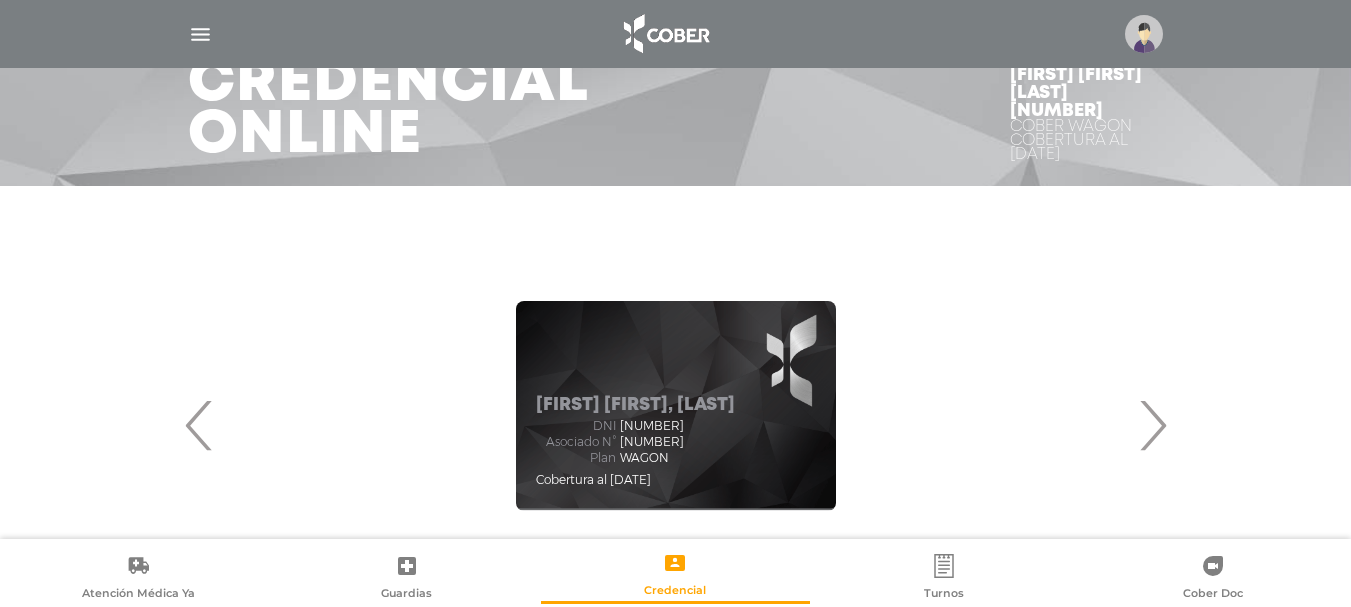 scroll, scrollTop: 111, scrollLeft: 0, axis: vertical 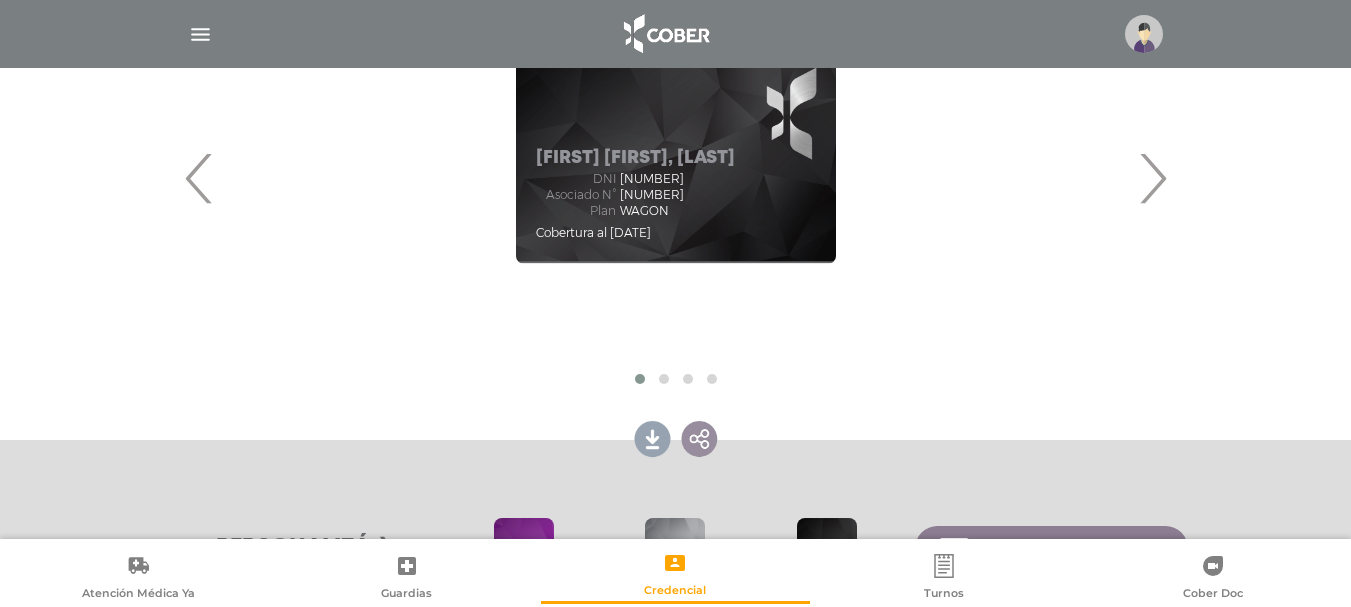 click at bounding box center [653, 437] 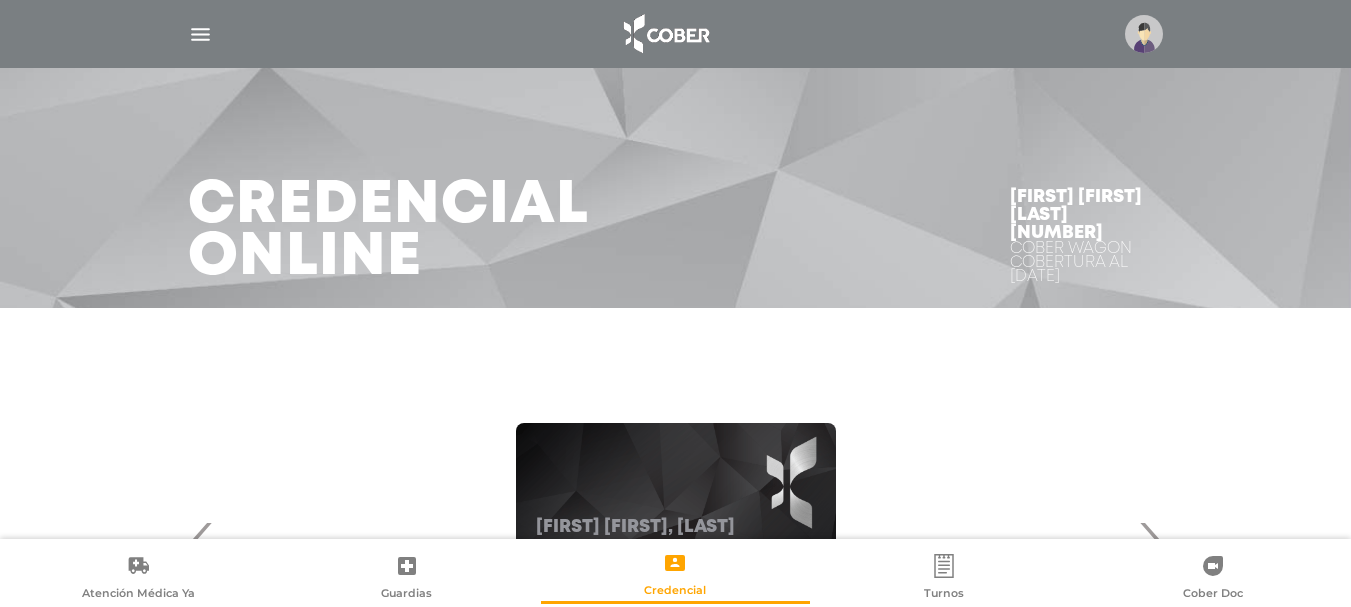scroll, scrollTop: 0, scrollLeft: 0, axis: both 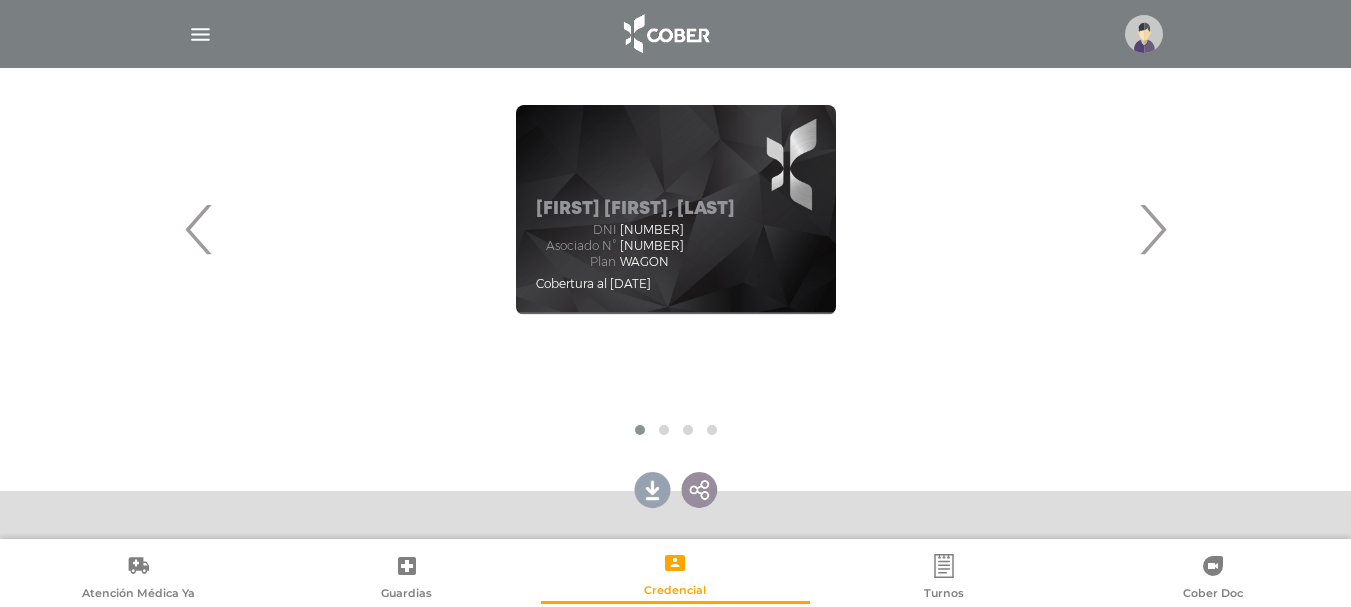 click on "›" at bounding box center (1152, 229) 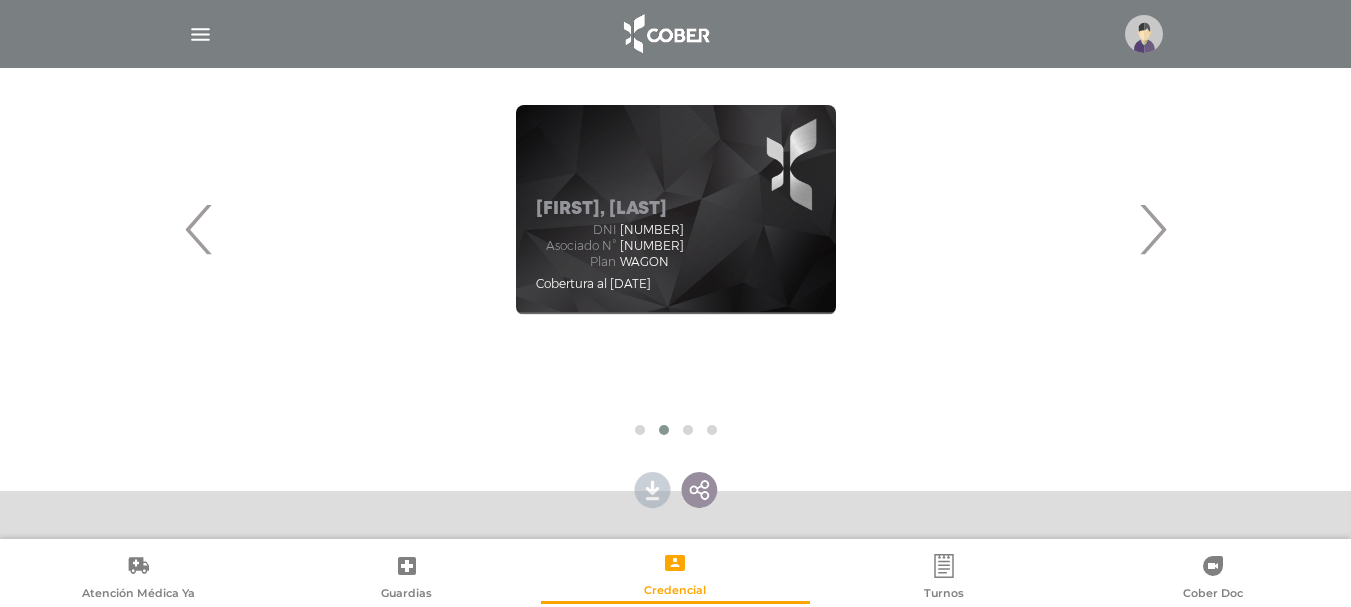 click at bounding box center [653, 488] 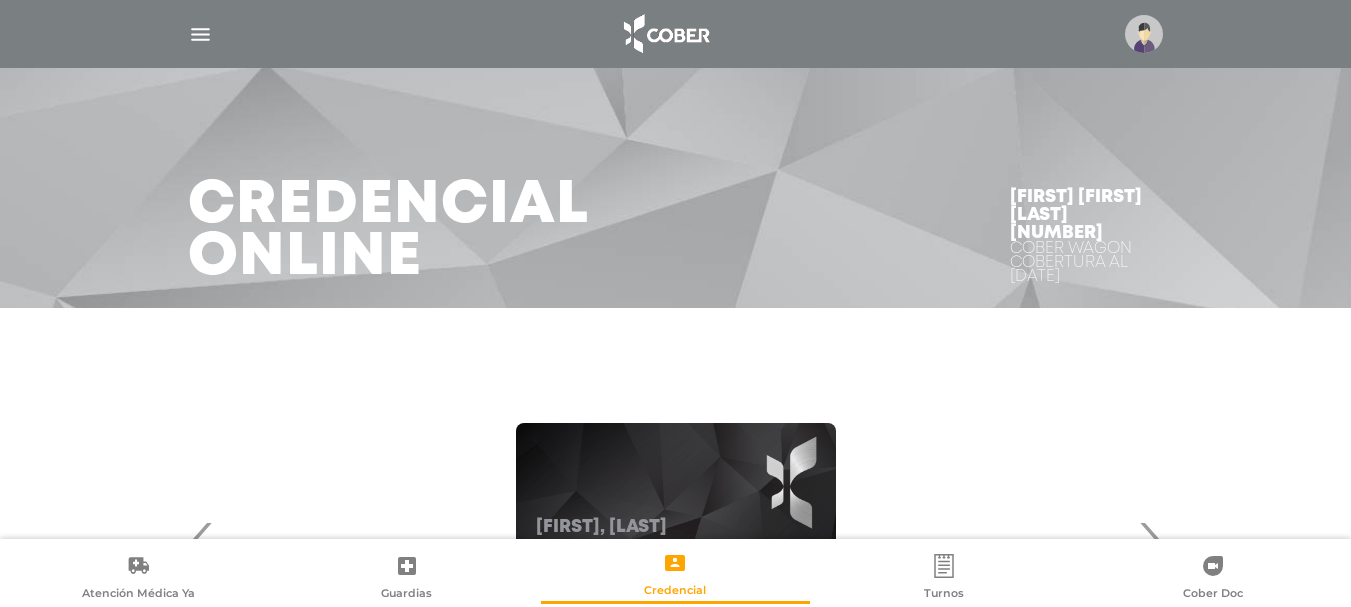 scroll, scrollTop: 0, scrollLeft: 0, axis: both 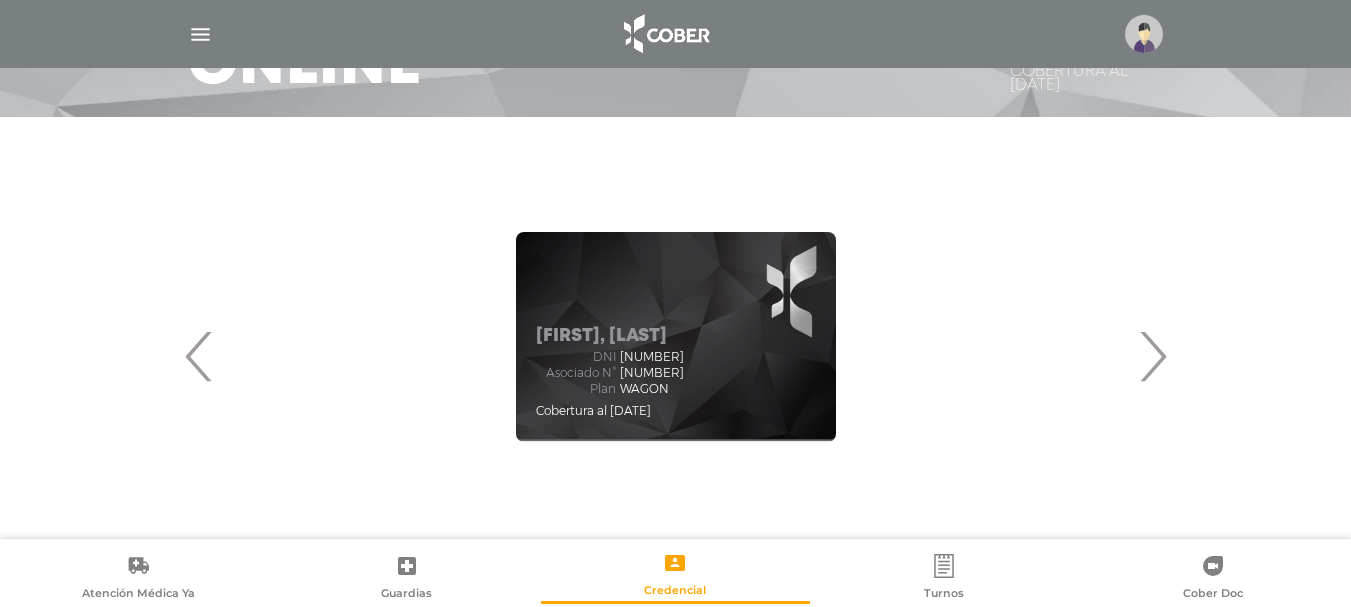 click on "›" at bounding box center (1152, 356) 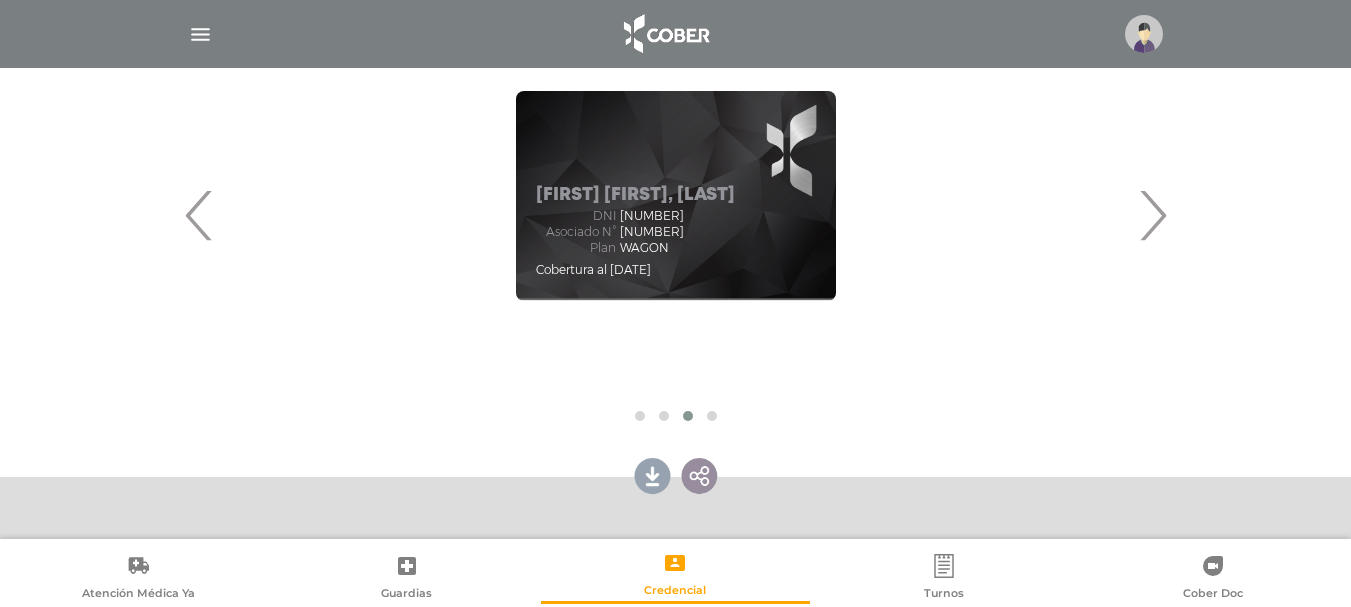 scroll, scrollTop: 408, scrollLeft: 0, axis: vertical 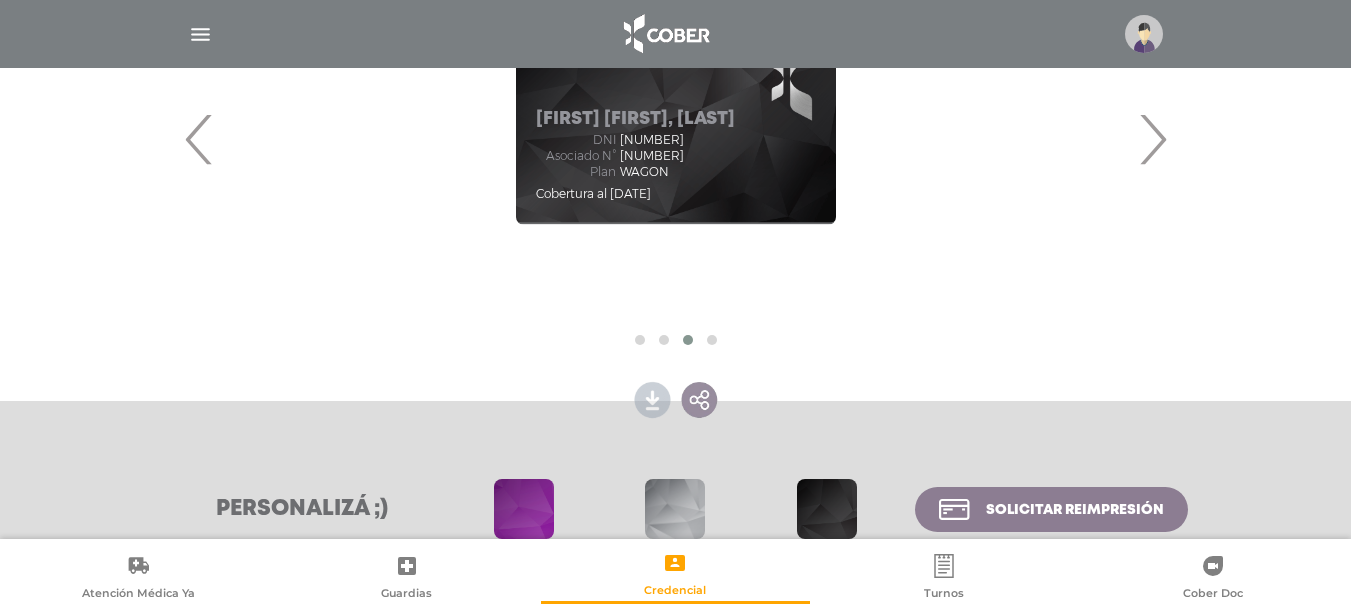 click at bounding box center [653, 398] 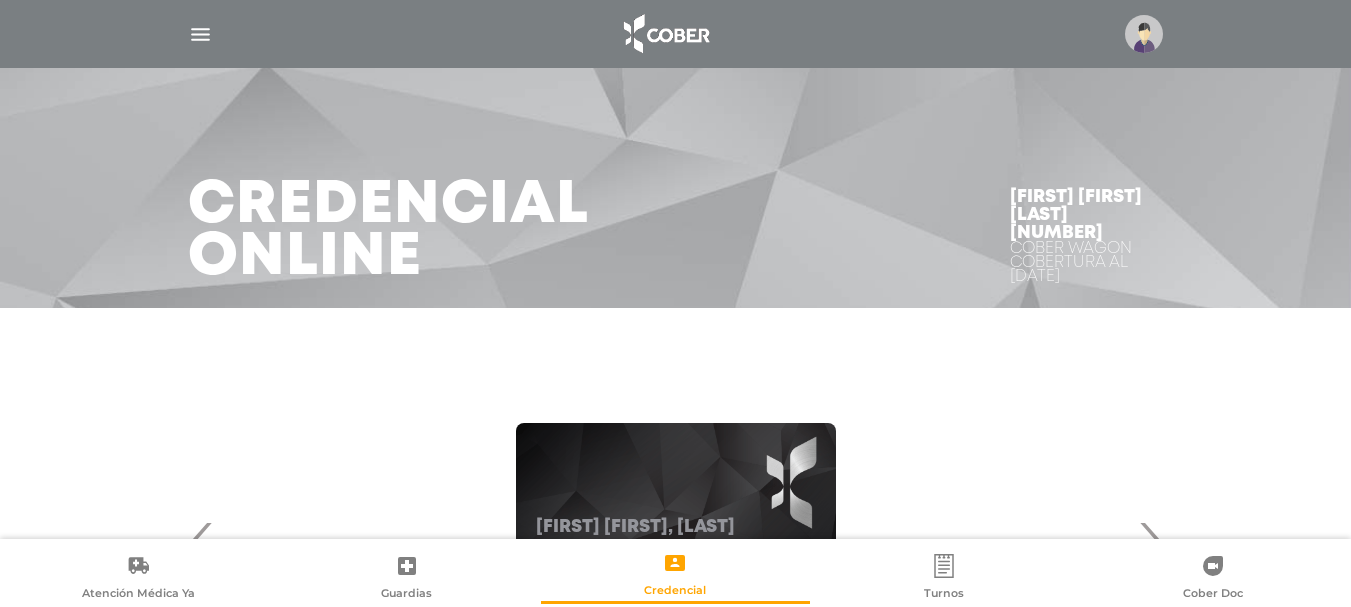 scroll, scrollTop: 0, scrollLeft: 0, axis: both 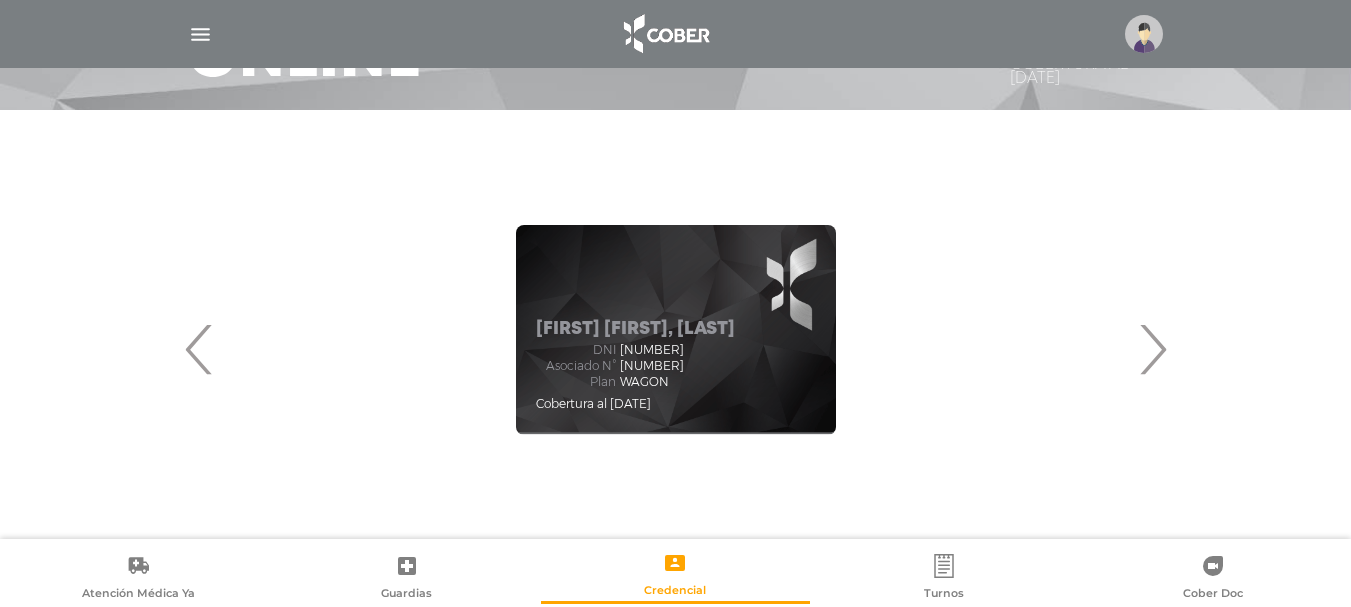 click on "›" at bounding box center [1152, 349] 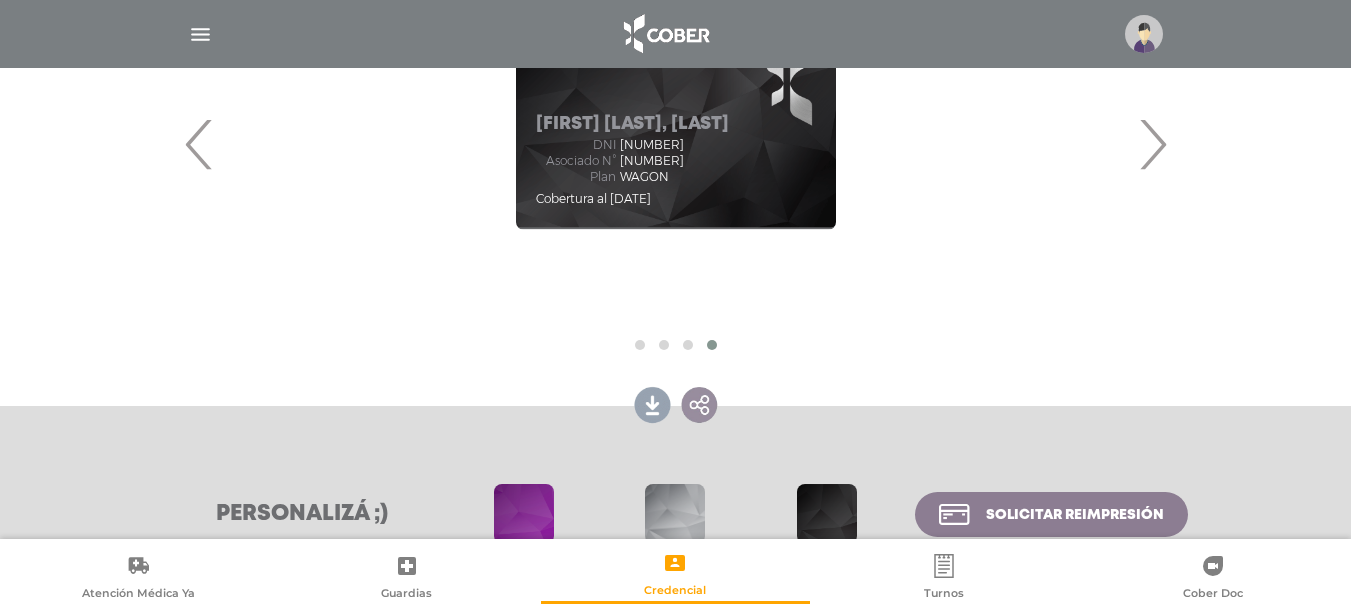 scroll, scrollTop: 427, scrollLeft: 0, axis: vertical 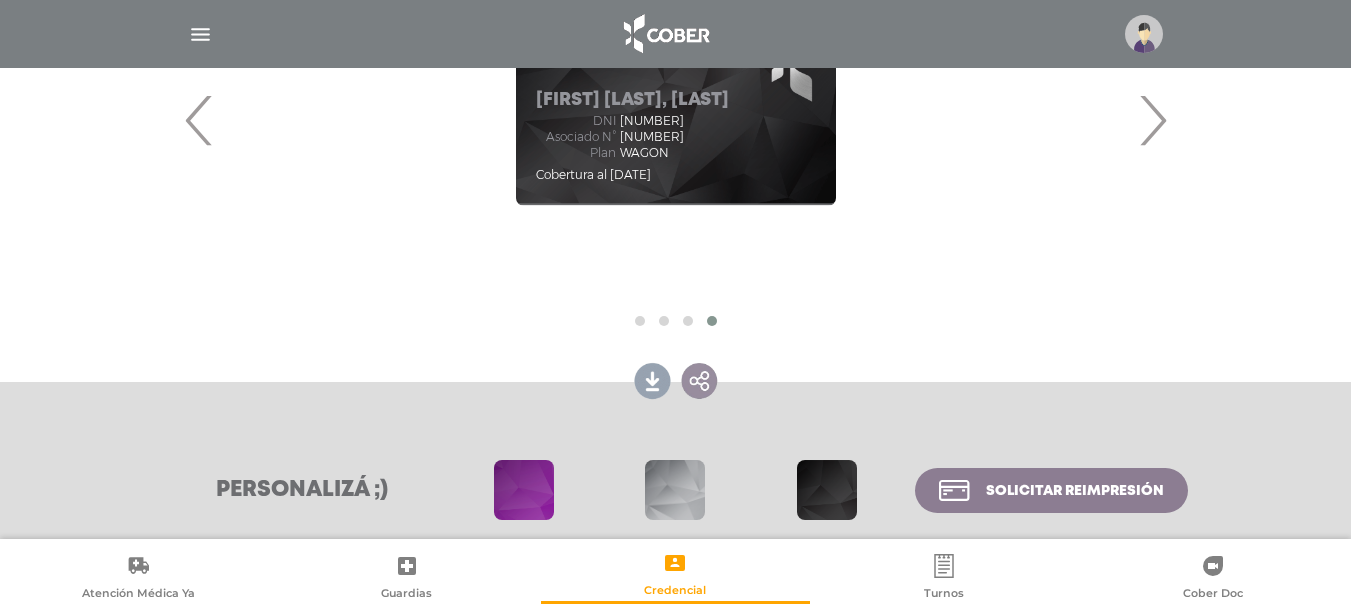 click at bounding box center [653, 379] 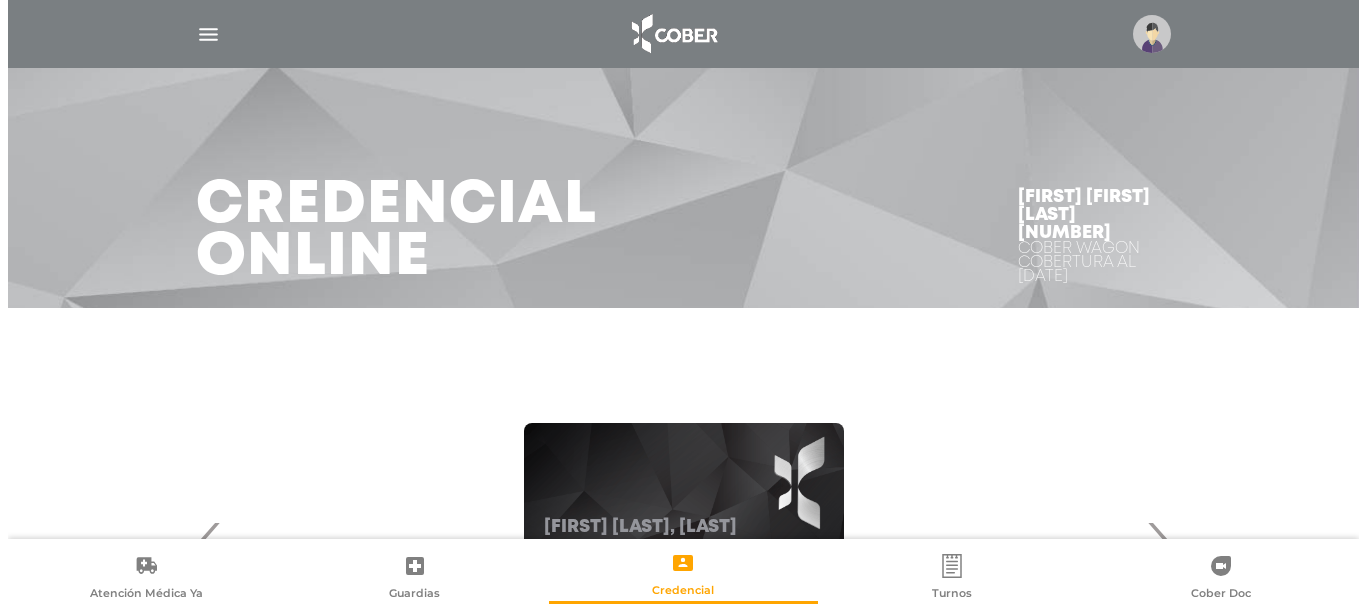 scroll, scrollTop: 0, scrollLeft: 0, axis: both 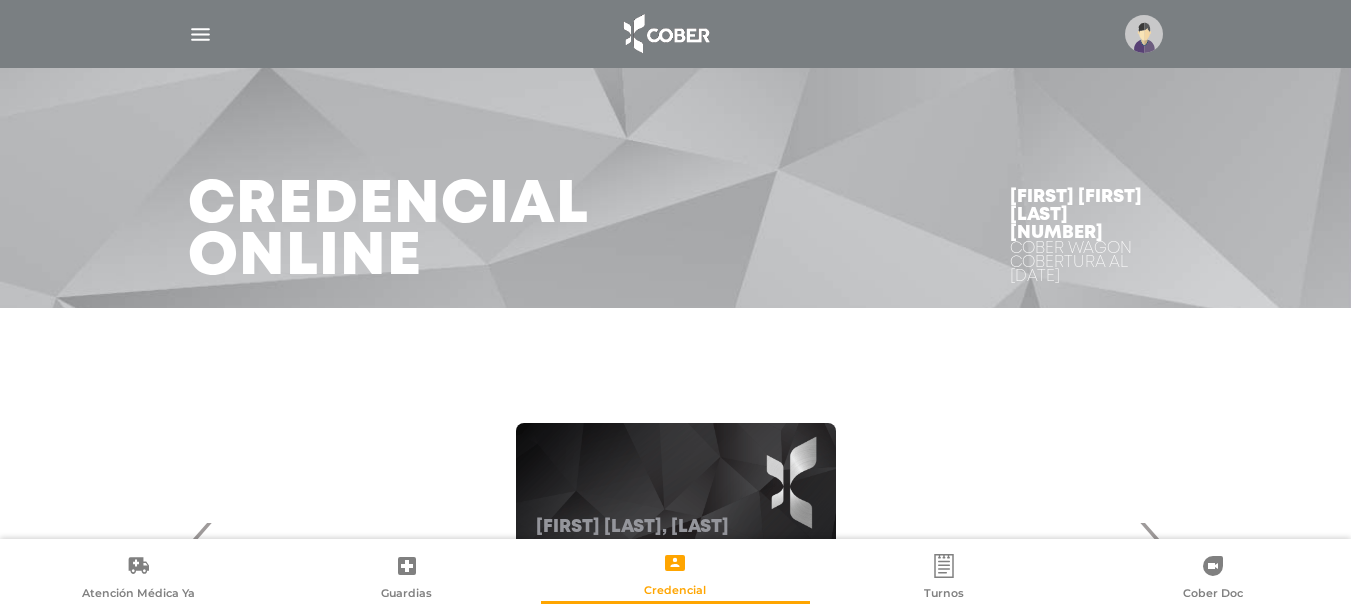 click at bounding box center (1144, 34) 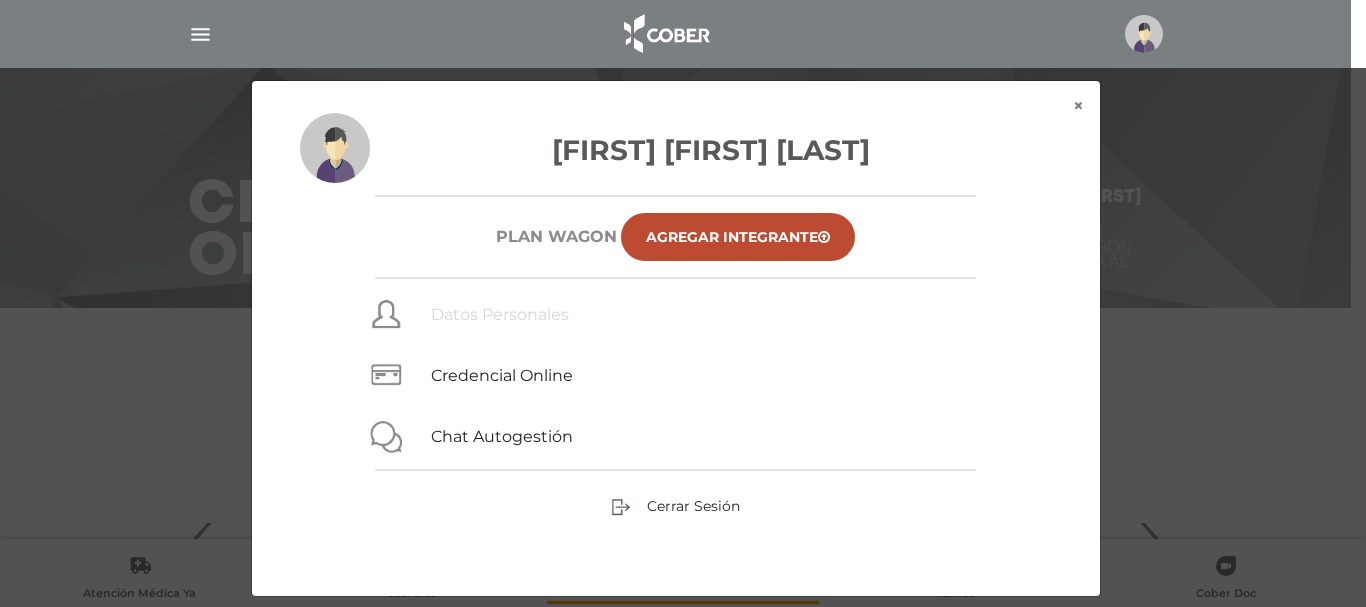 click on "Datos Personales" at bounding box center (500, 314) 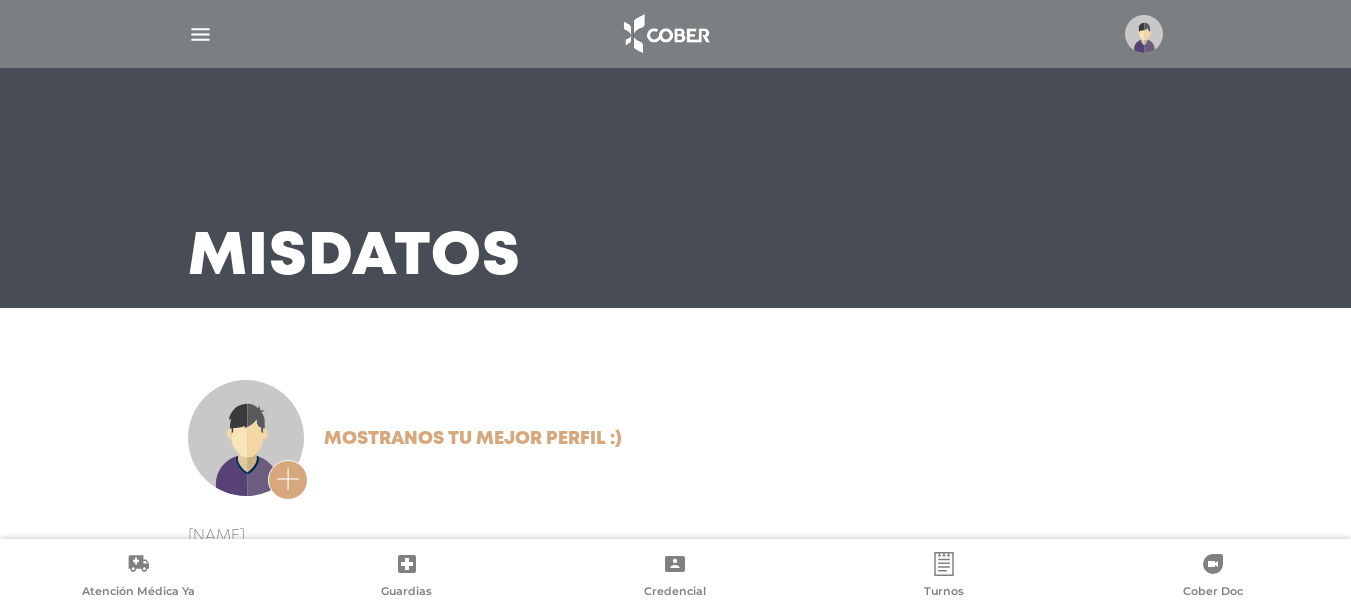 scroll, scrollTop: 0, scrollLeft: 0, axis: both 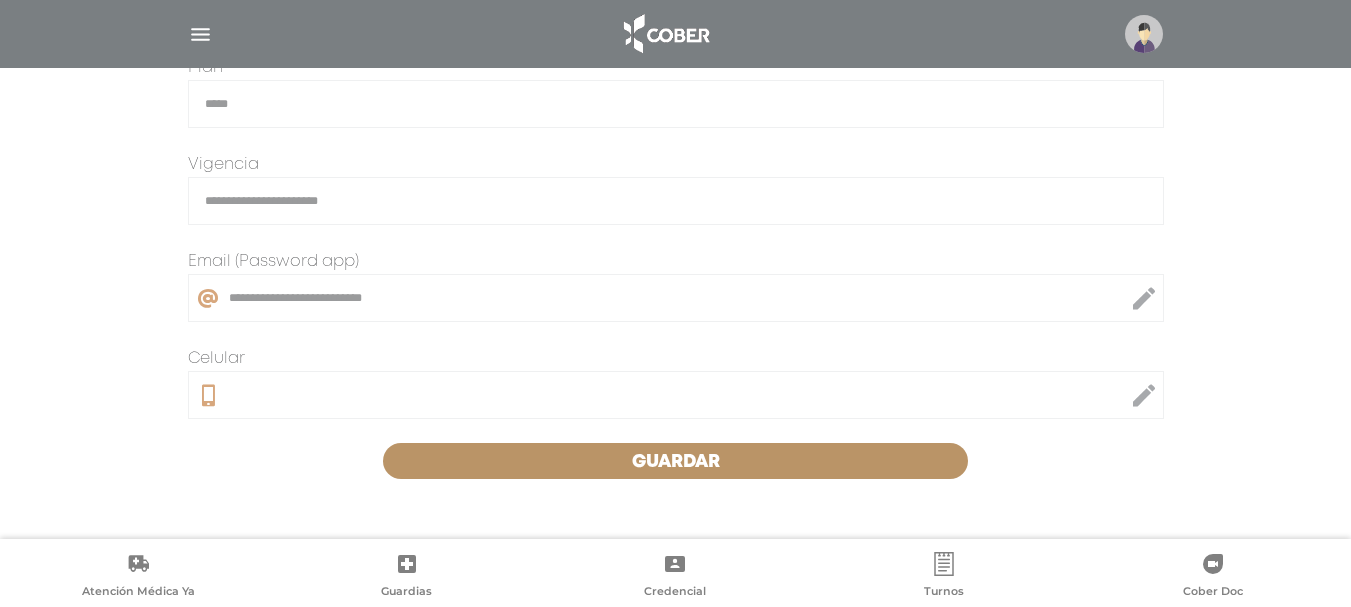 click at bounding box center (1144, 395) 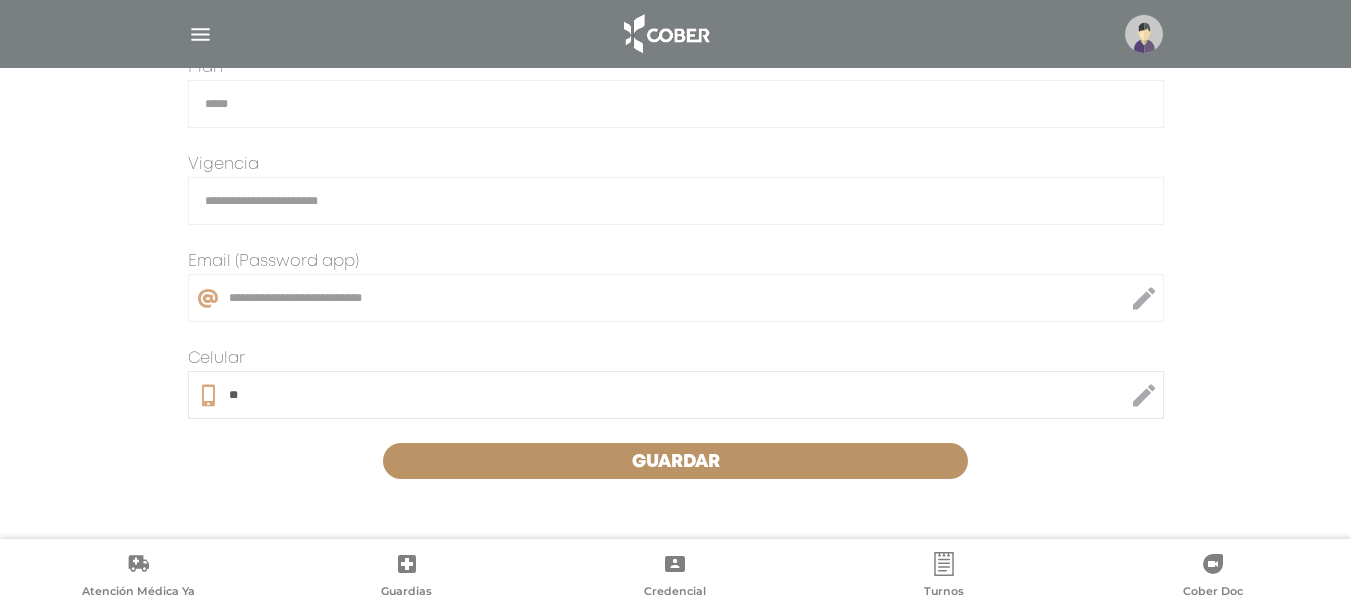 type on "**********" 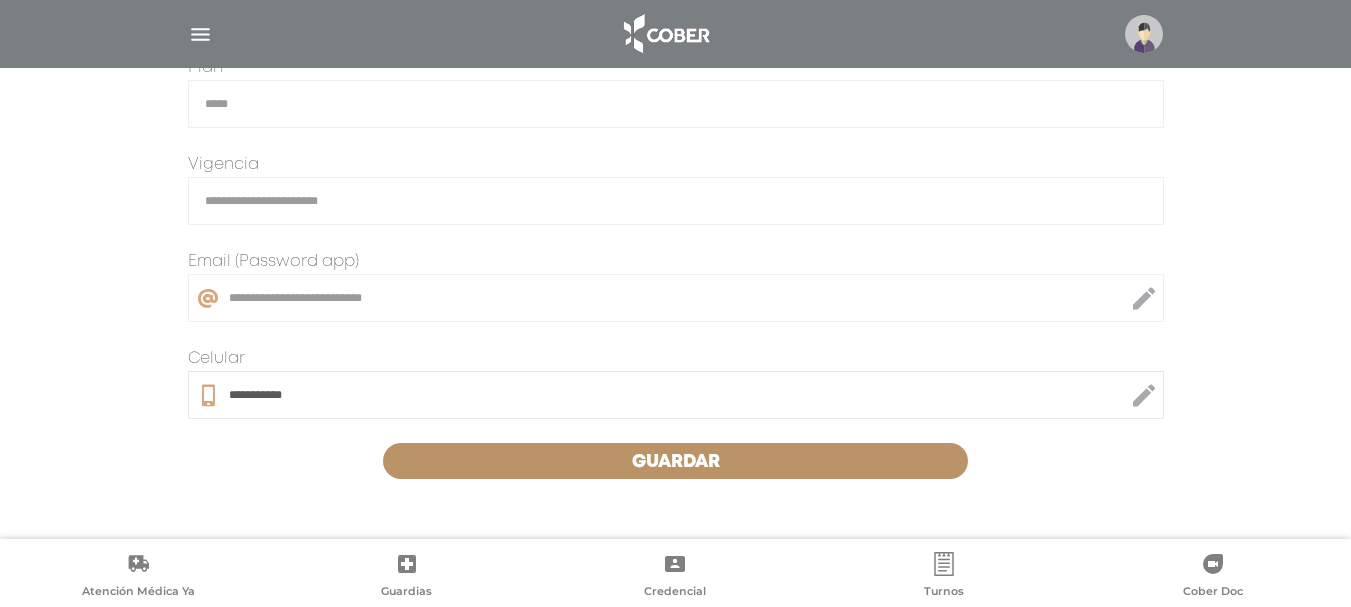 click on "Guardar" at bounding box center [676, 461] 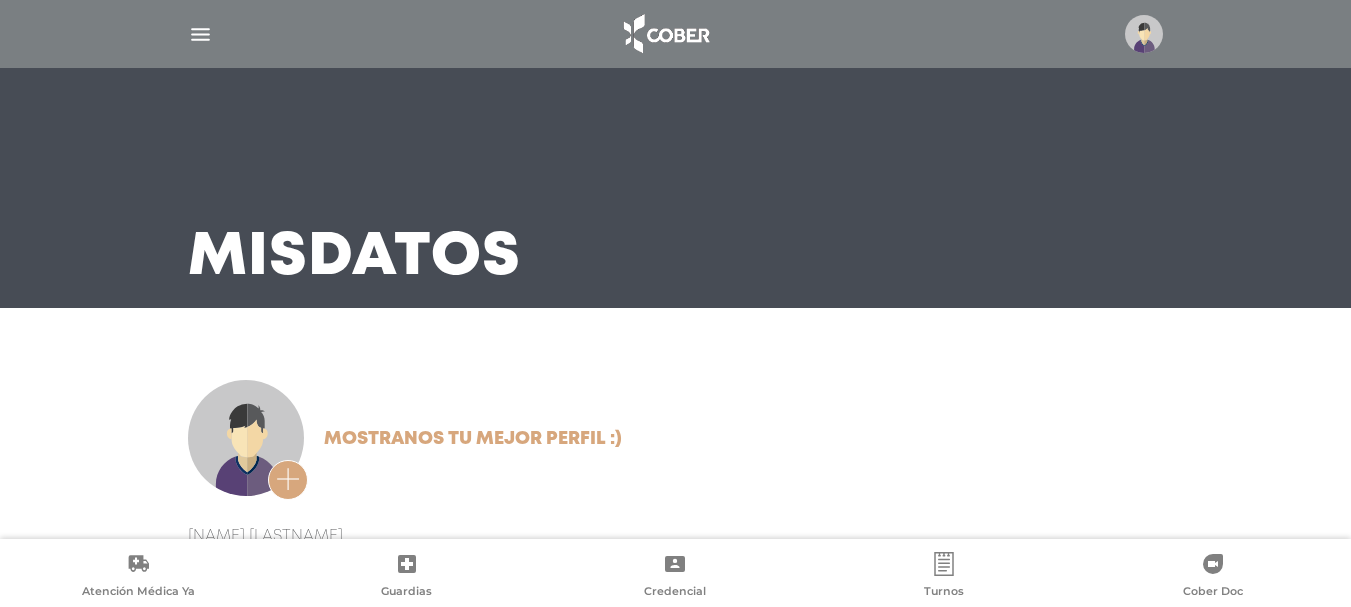 scroll, scrollTop: 0, scrollLeft: 0, axis: both 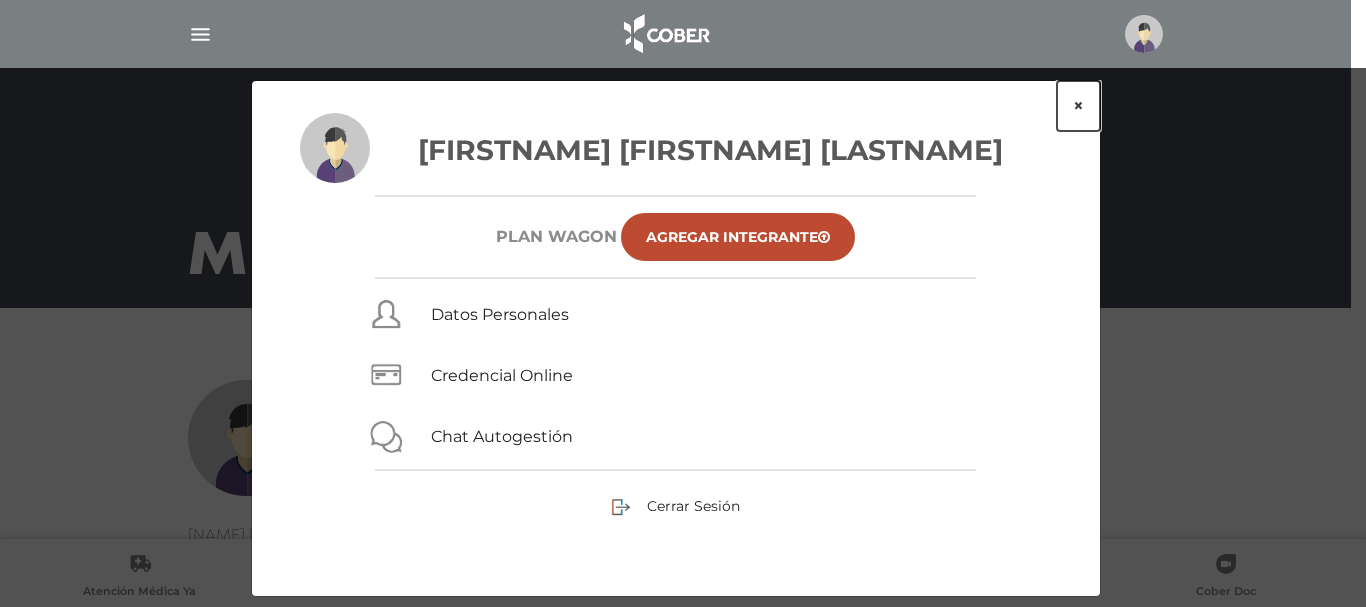 click on "×" at bounding box center [1078, 106] 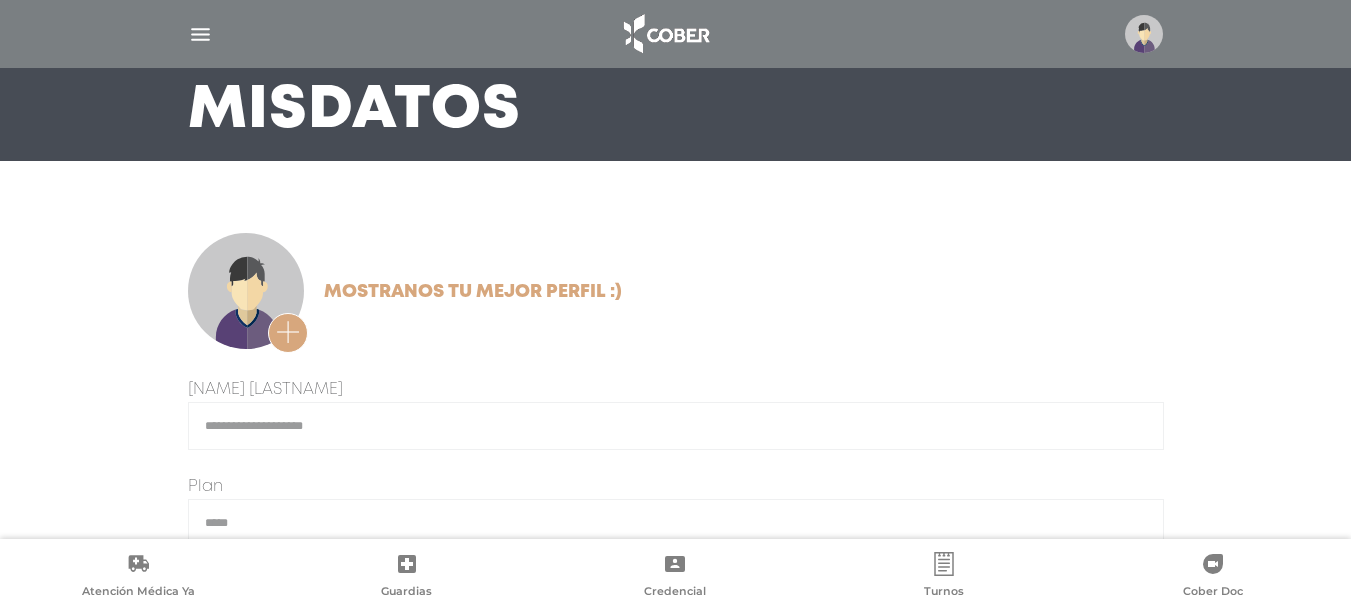 scroll, scrollTop: 0, scrollLeft: 0, axis: both 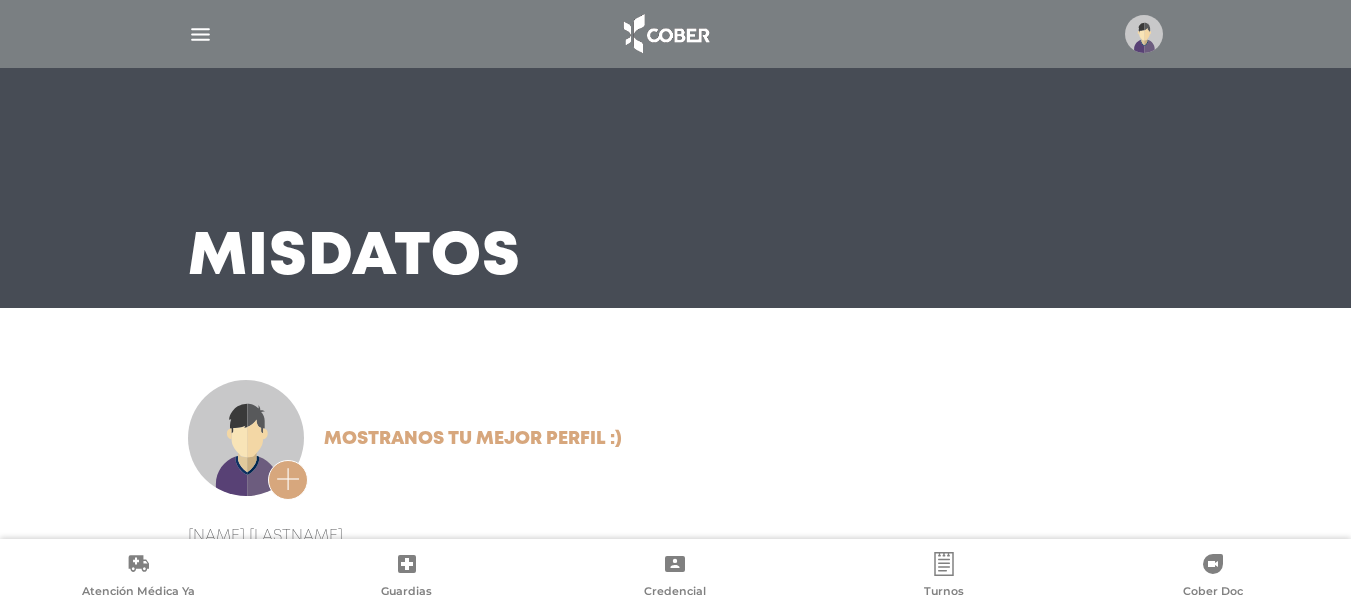click at bounding box center [200, 34] 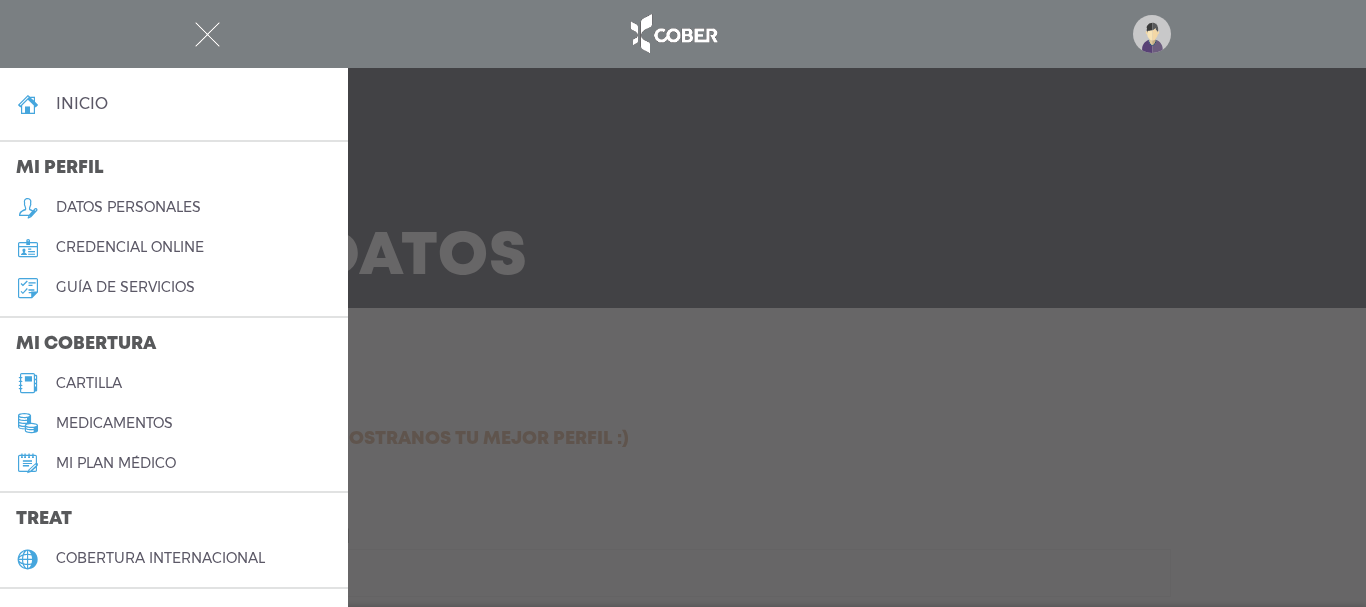 click at bounding box center (683, 303) 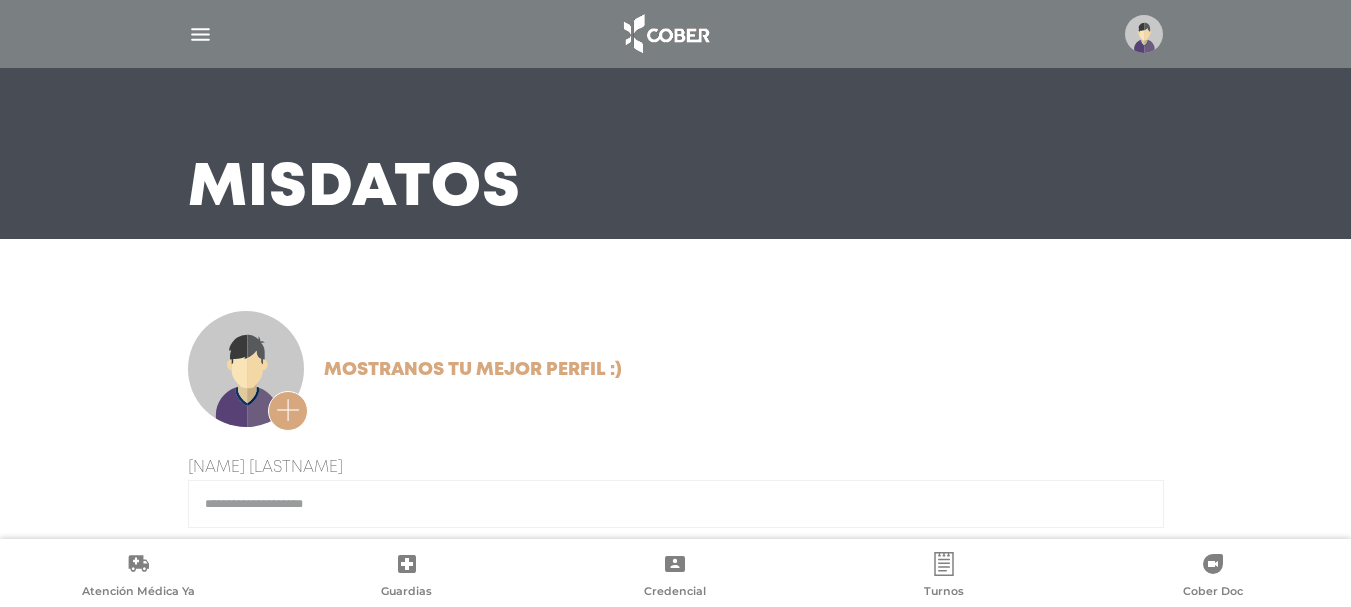 scroll, scrollTop: 43, scrollLeft: 0, axis: vertical 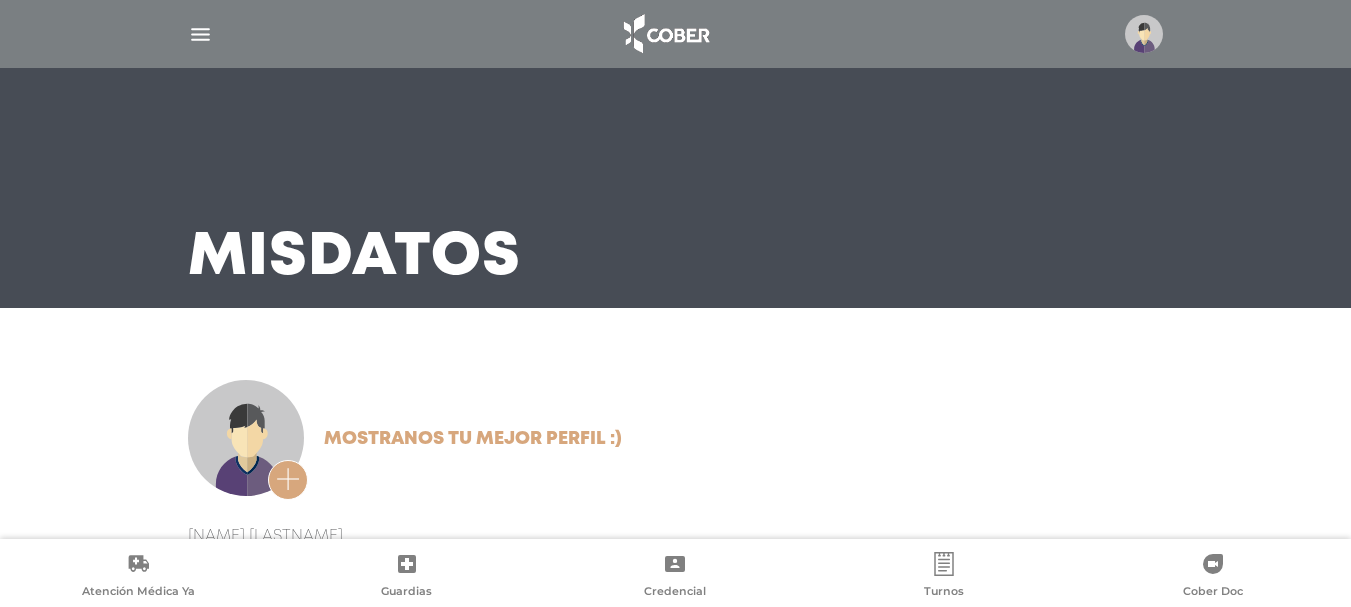 click 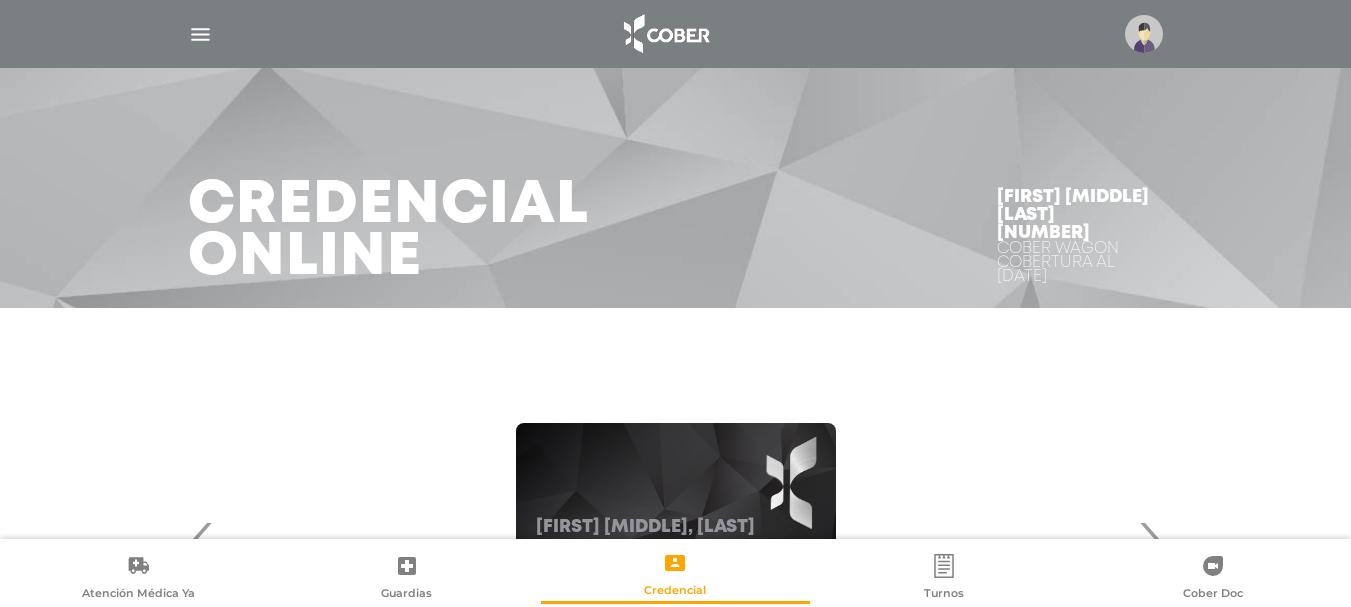 scroll, scrollTop: 0, scrollLeft: 0, axis: both 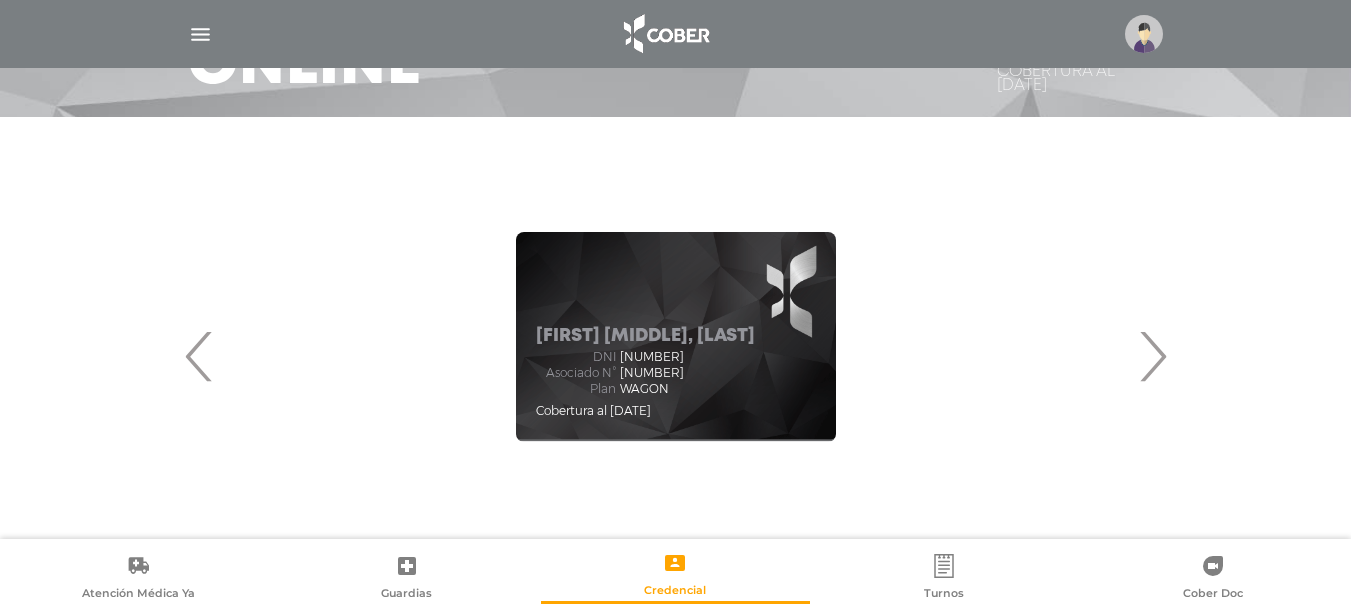 click on "›" at bounding box center (1152, 356) 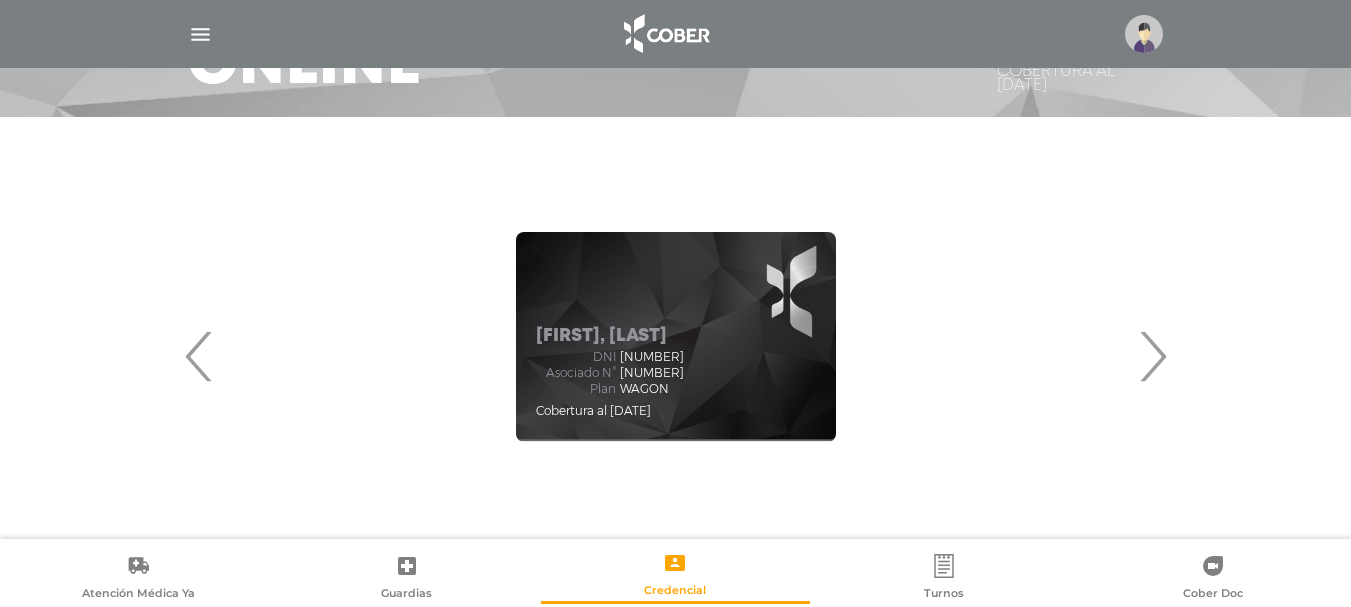 click on "[NUMBER]" at bounding box center [652, 357] 